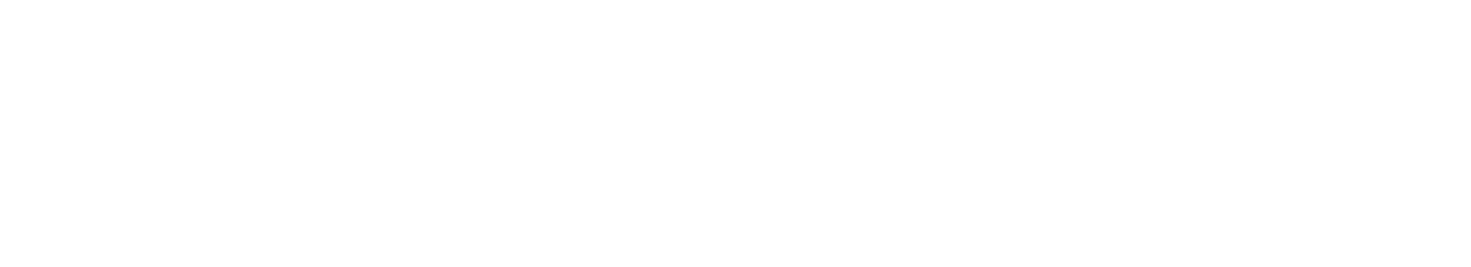 scroll, scrollTop: 0, scrollLeft: 0, axis: both 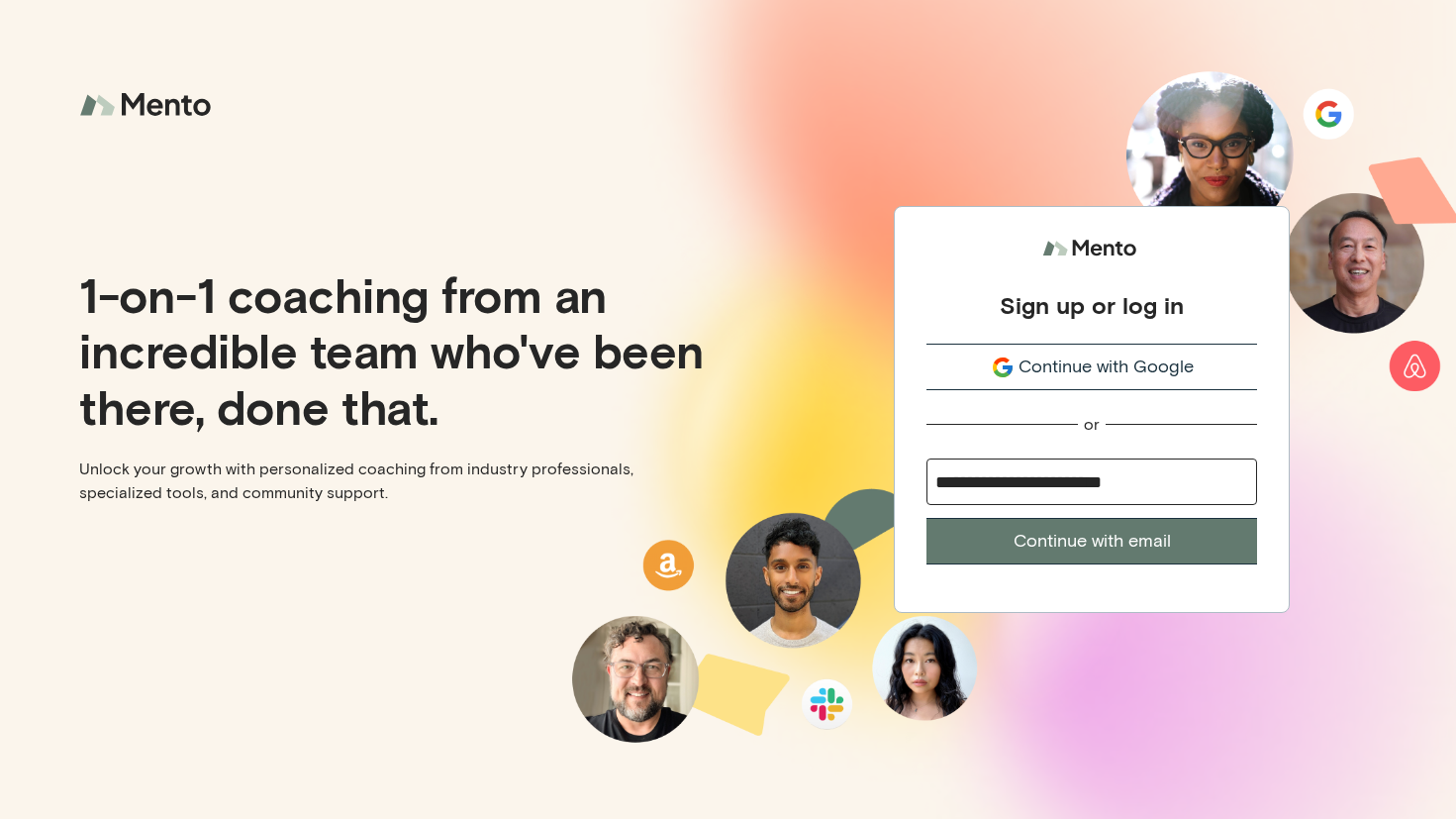 click on "Continue with email" at bounding box center [1092, 541] 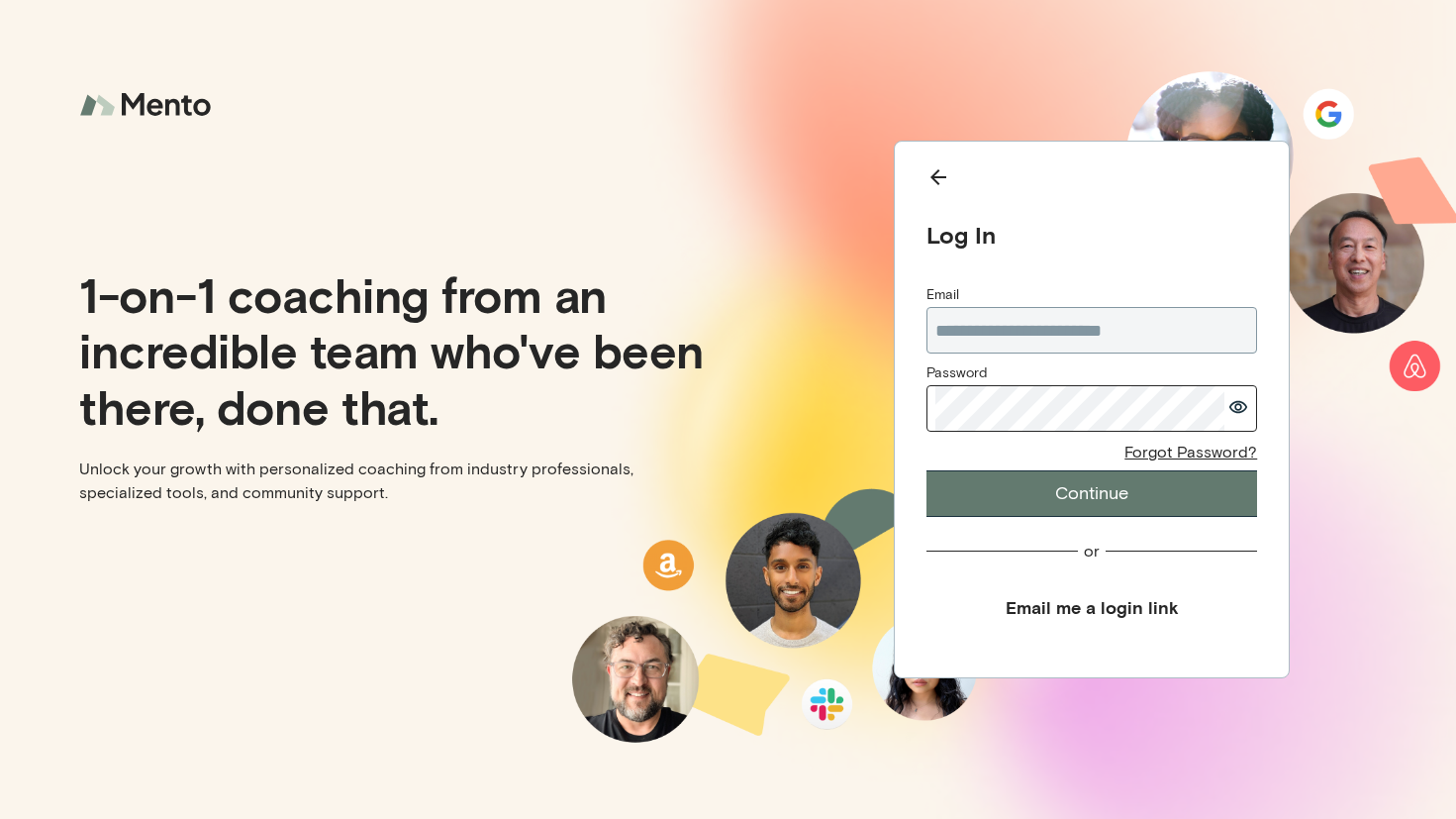 click on "Continue" at bounding box center (1092, 493) 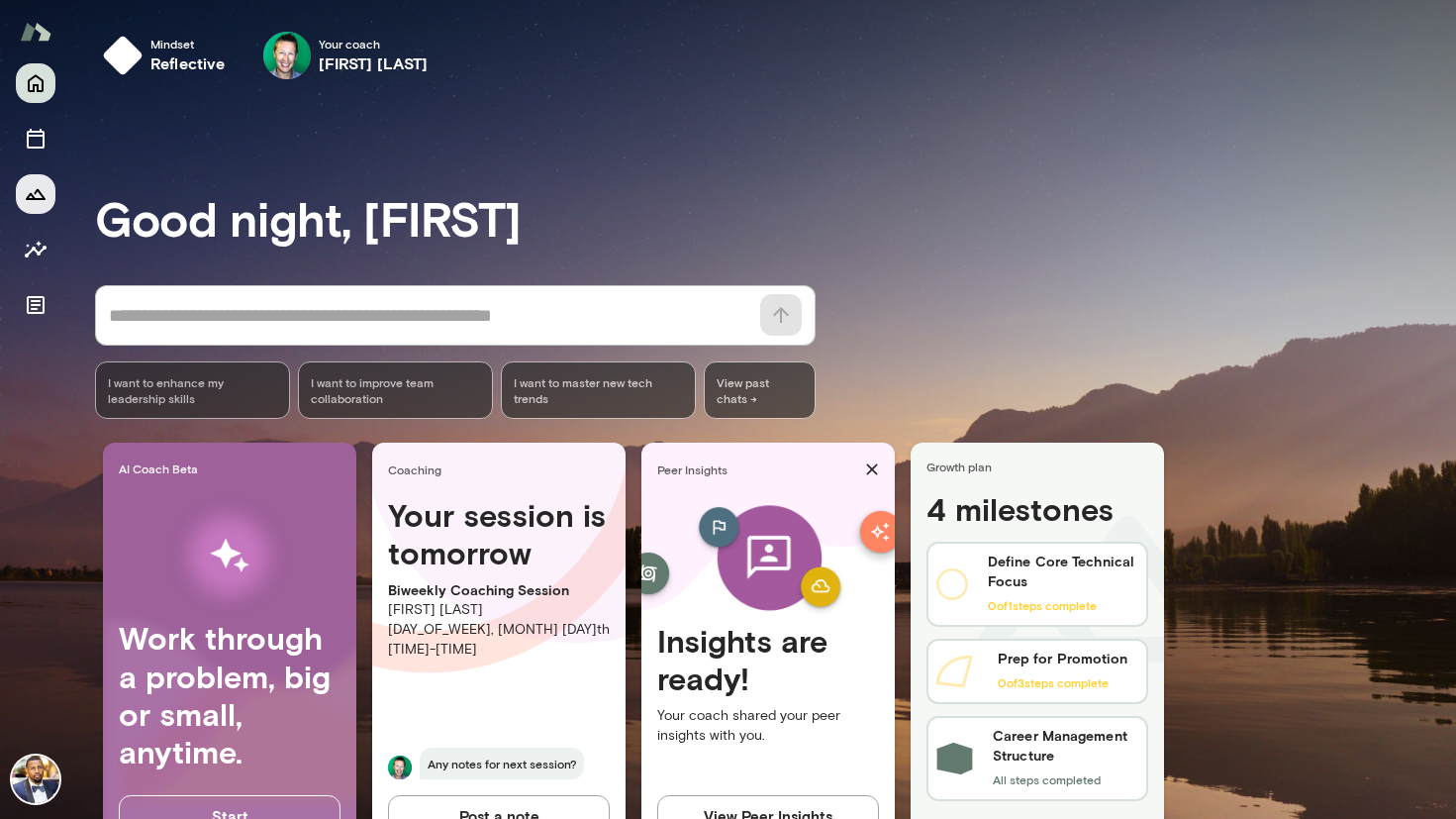 click at bounding box center (36, 194) 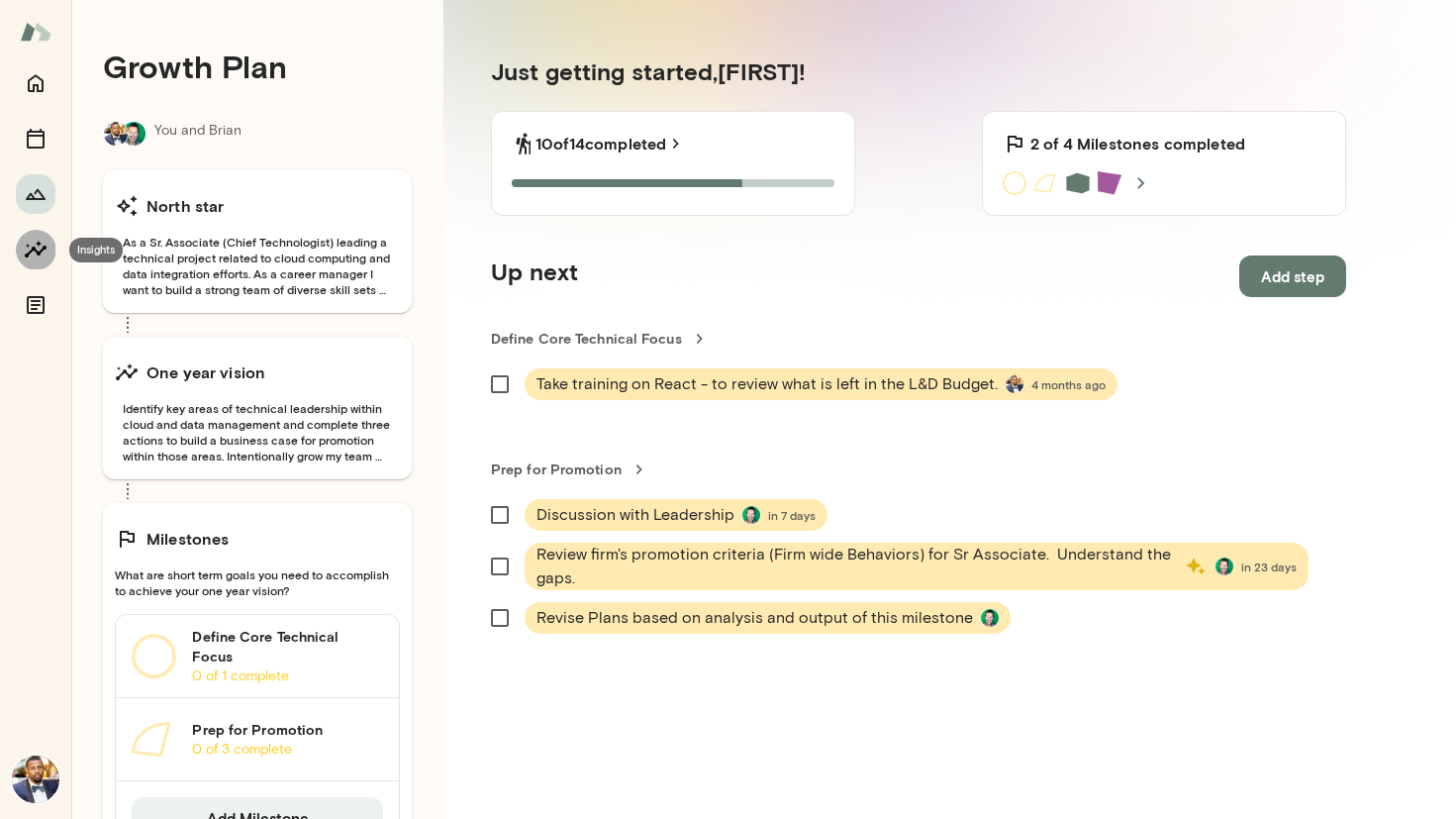 click at bounding box center [36, 250] 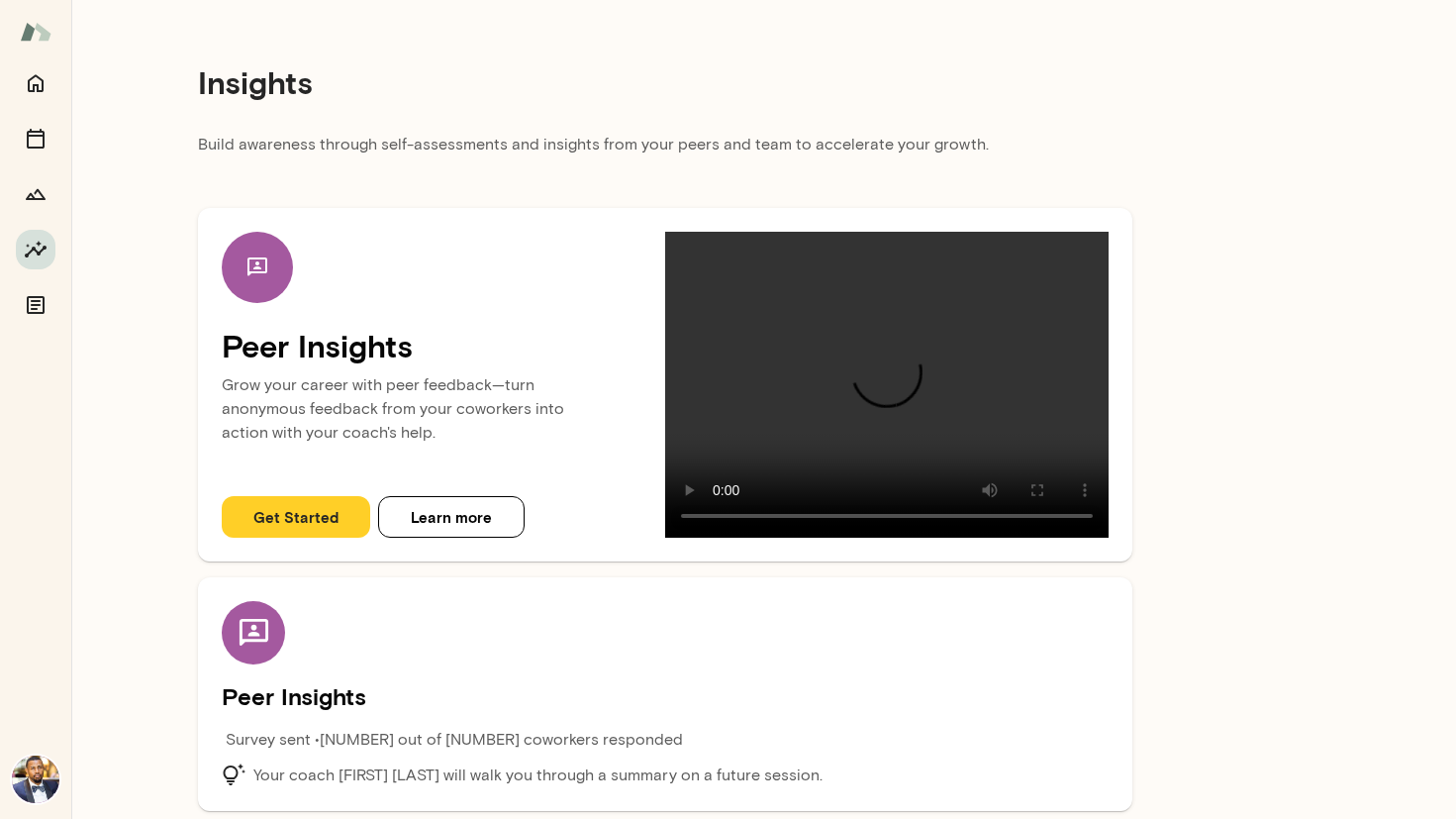 scroll, scrollTop: 8, scrollLeft: 0, axis: vertical 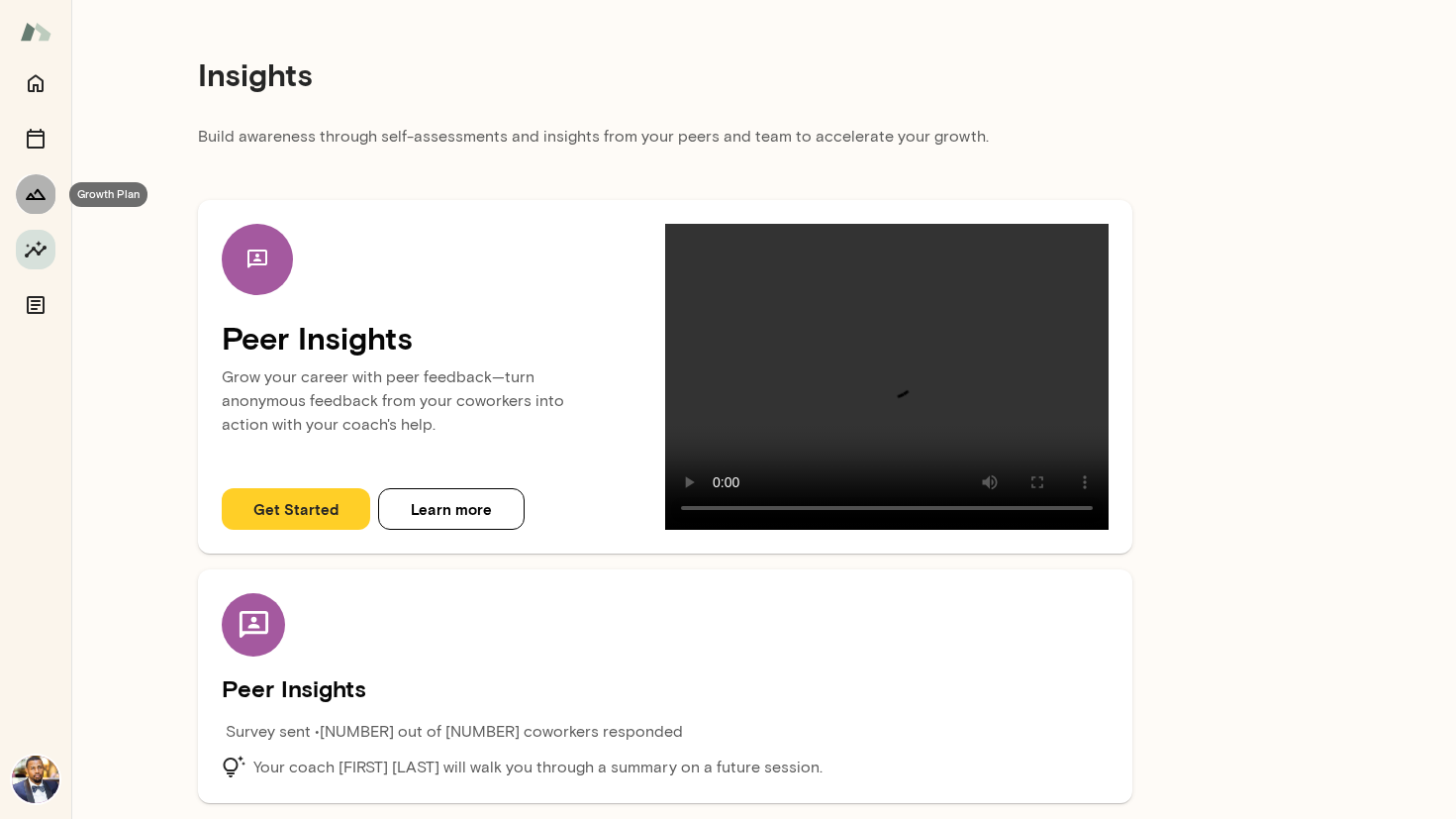 click at bounding box center [36, 194] 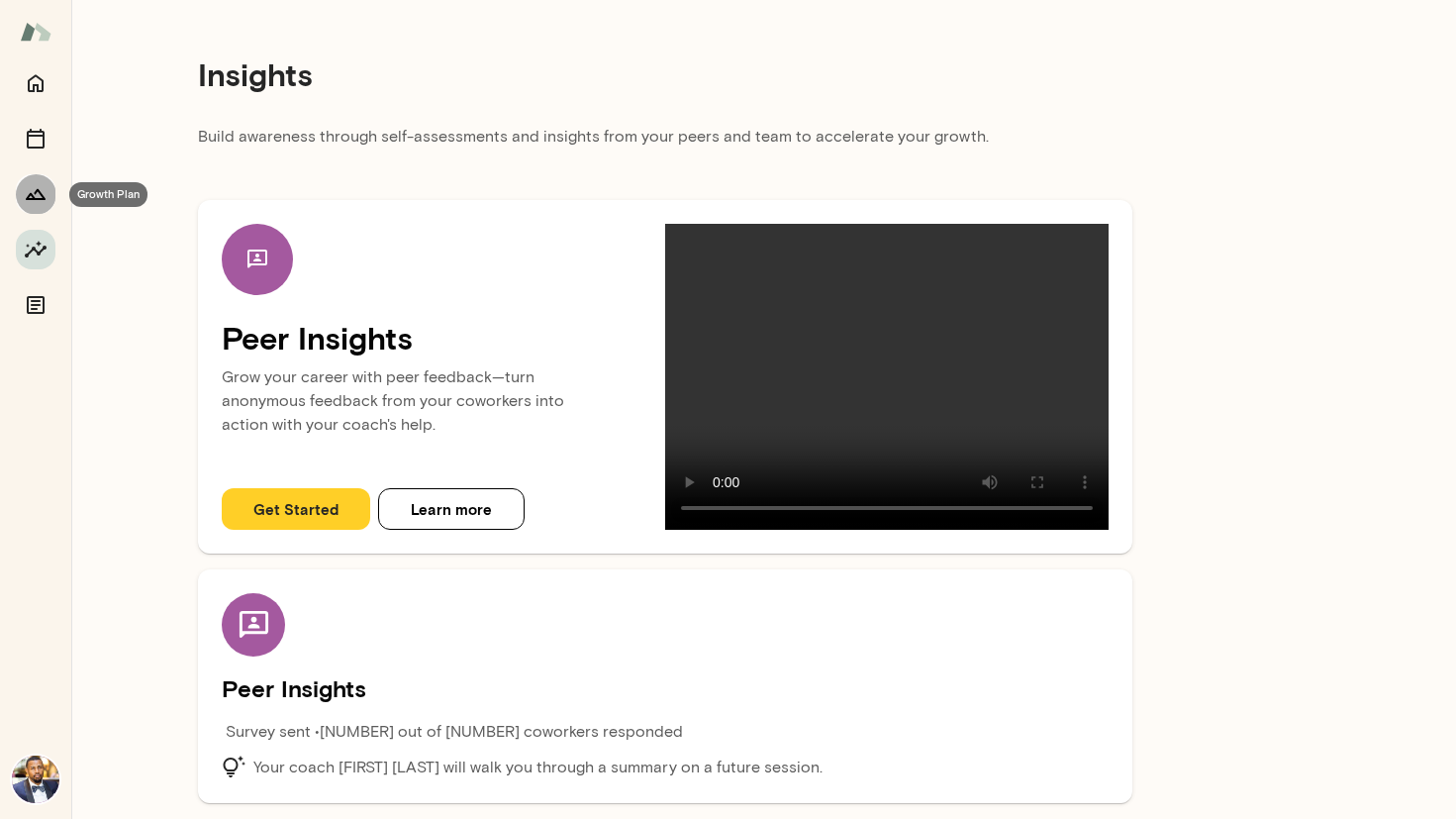scroll, scrollTop: 0, scrollLeft: 0, axis: both 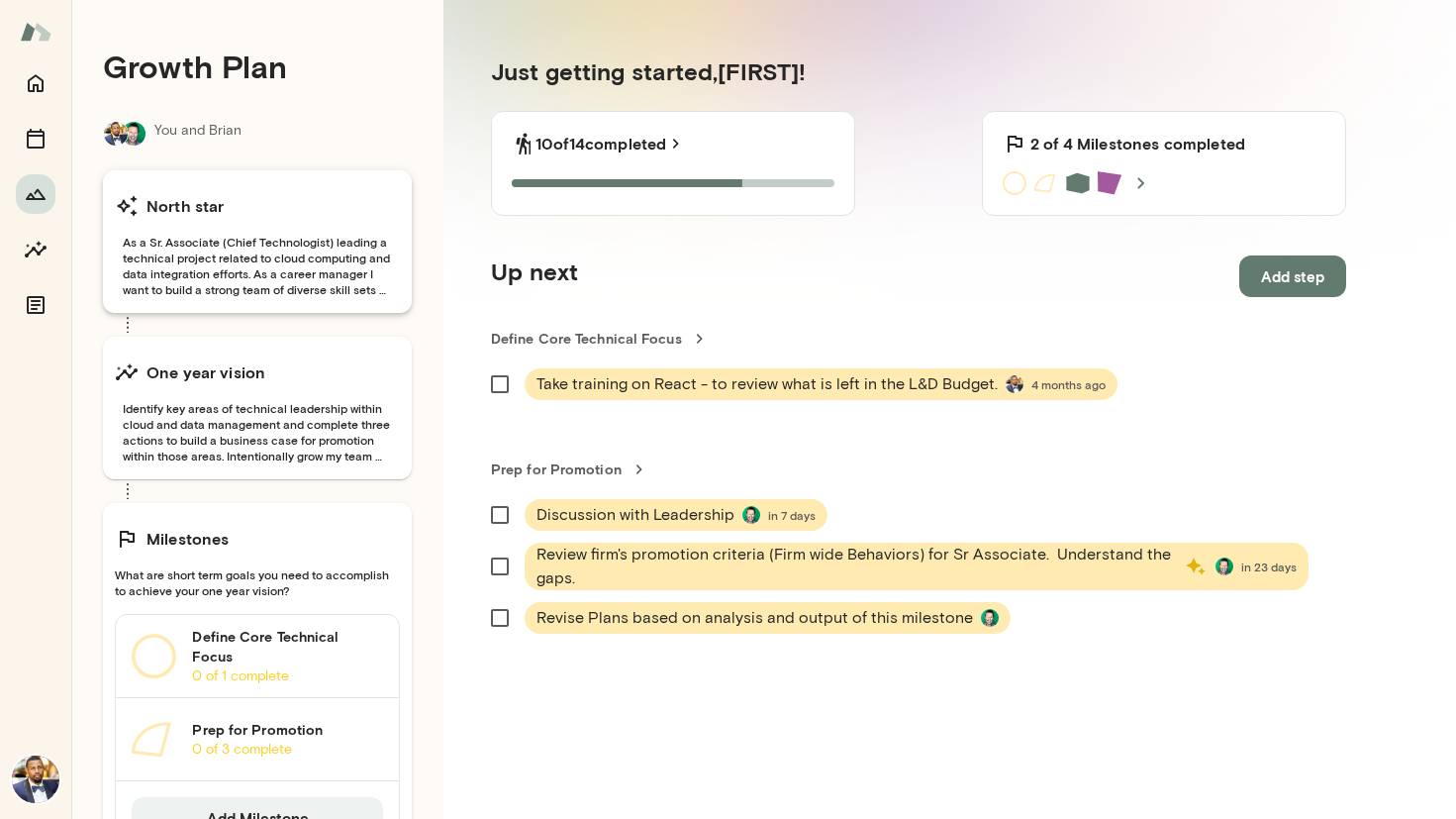 click on "As a Sr. Associate (Chief Technologist) leading a technical project related to cloud computing and data integration efforts. As a career manager I want to build a strong team of diverse skill sets that align with emerging business needs." at bounding box center (257, 265) 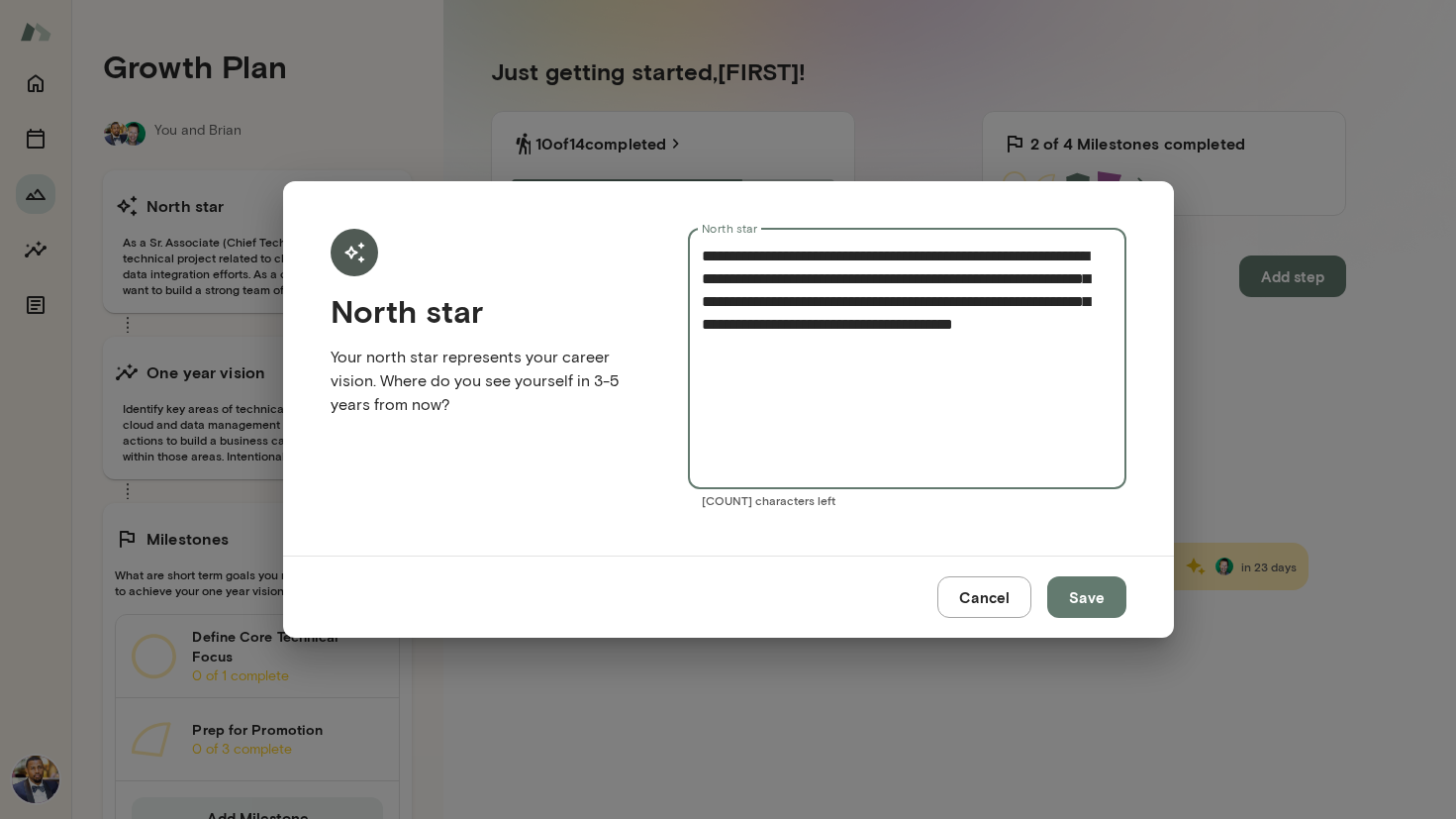 click on "**********" at bounding box center (907, 358) 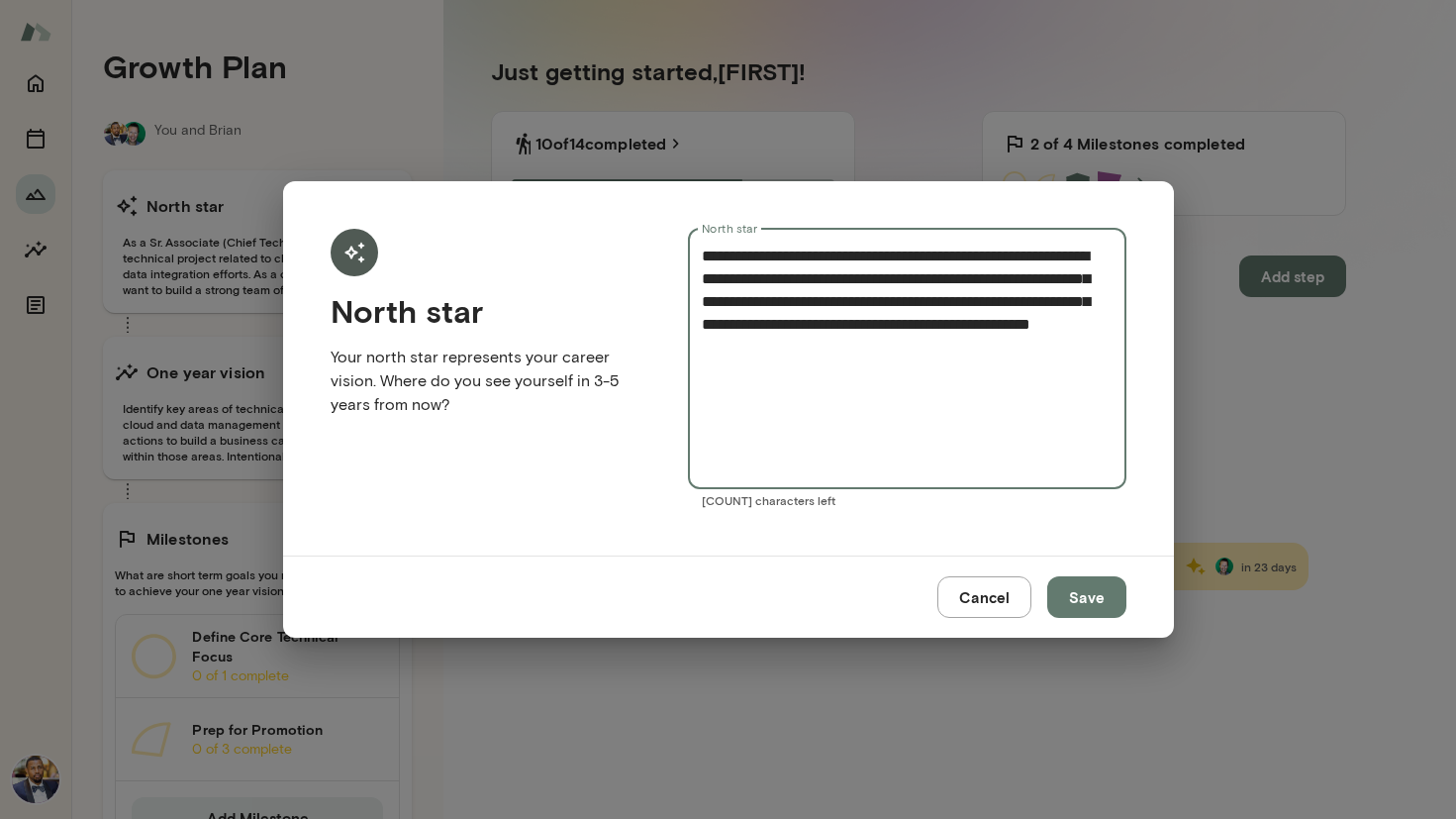 click on "**********" at bounding box center [907, 358] 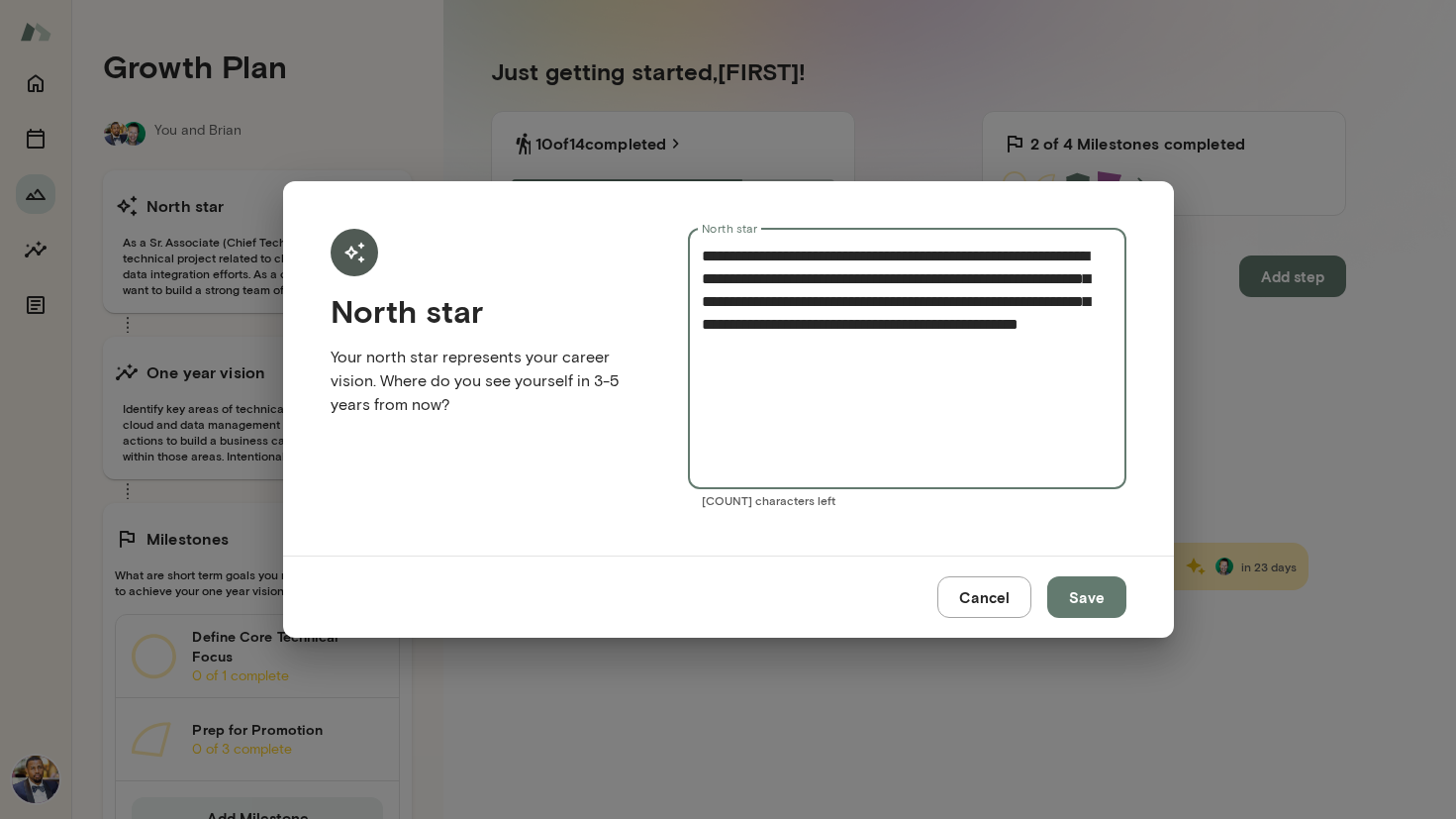 drag, startPoint x: 908, startPoint y: 300, endPoint x: 1049, endPoint y: 303, distance: 141.03191 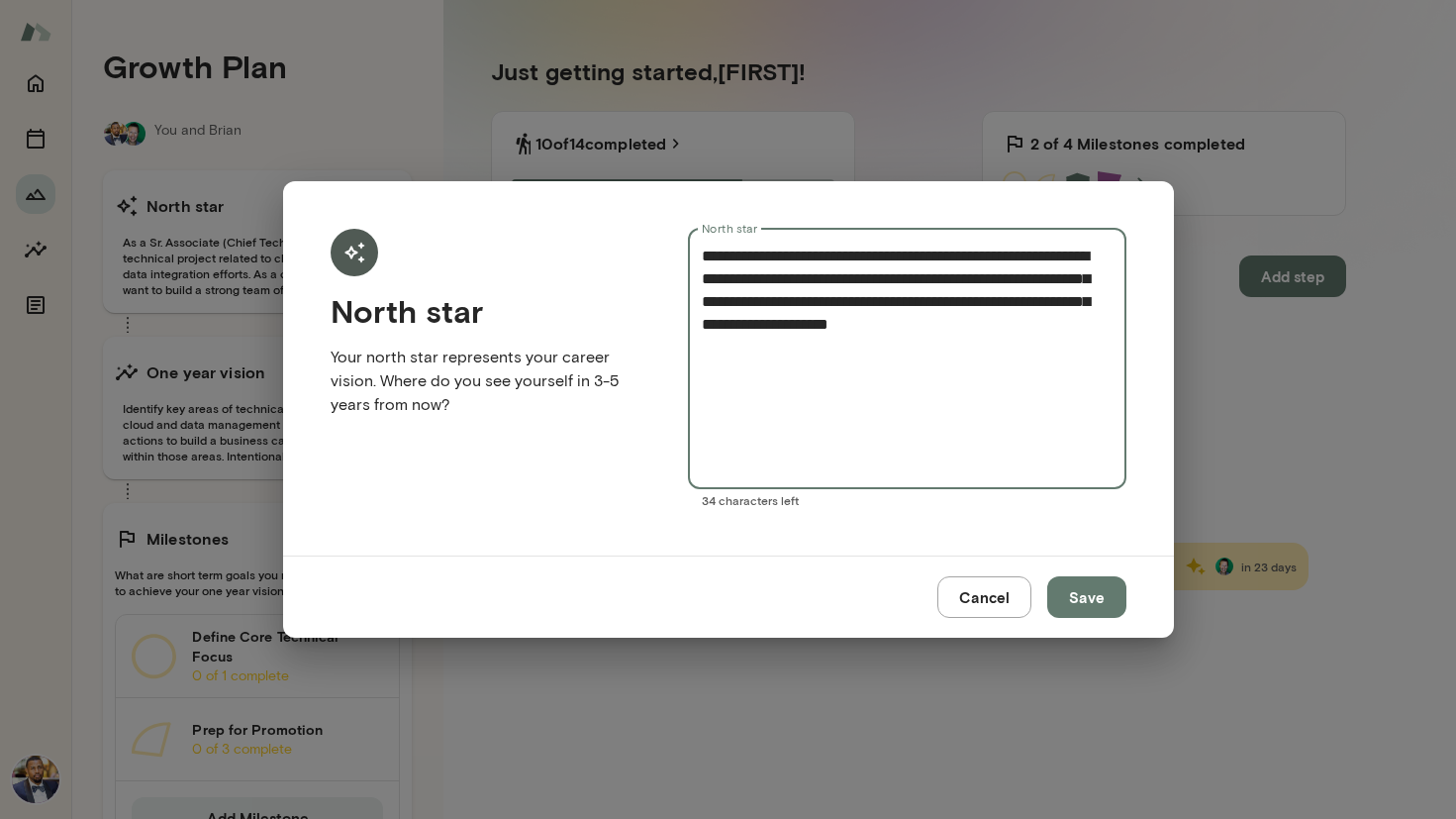 click on "**********" at bounding box center [907, 358] 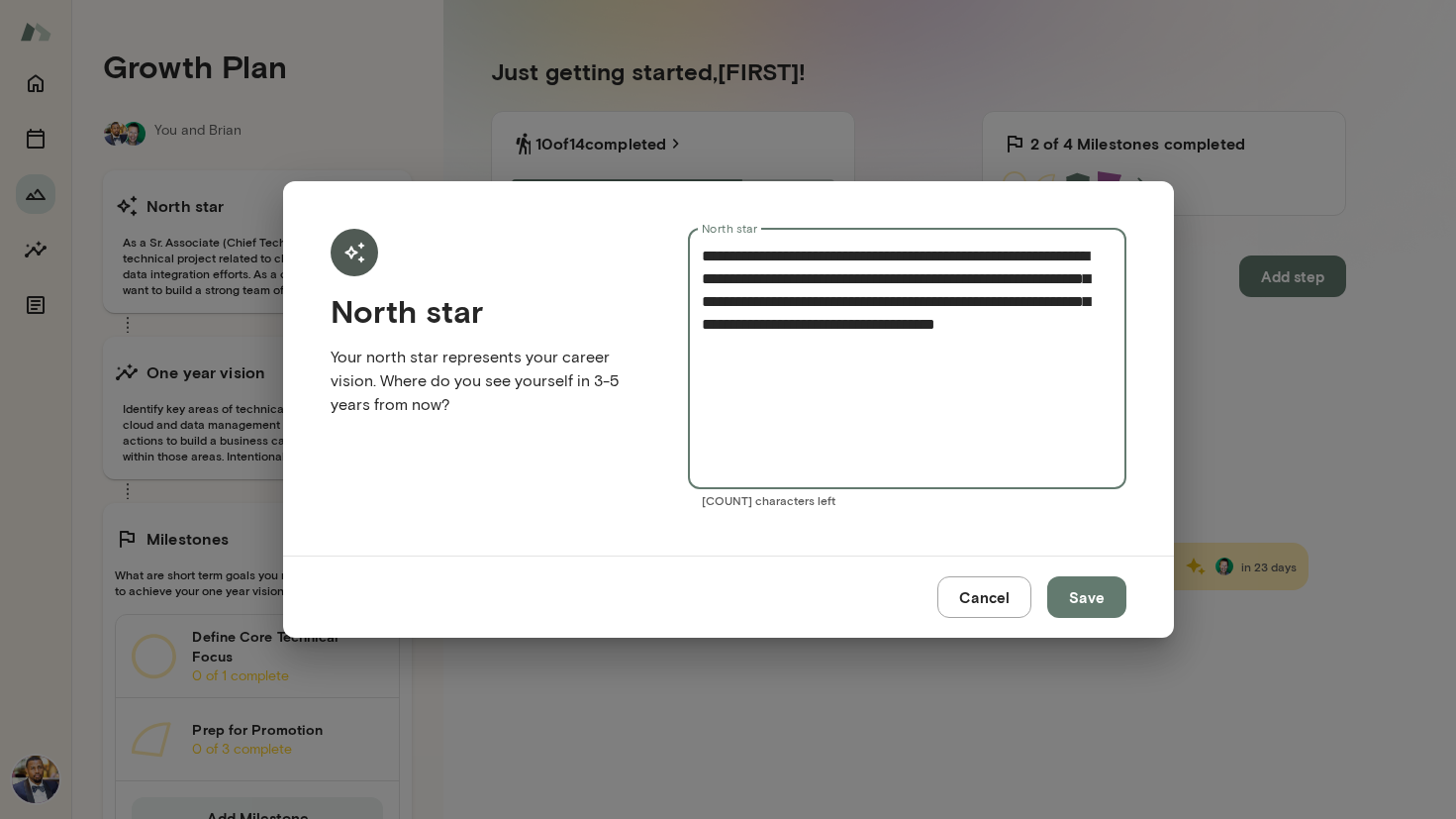 click on "**********" at bounding box center [907, 358] 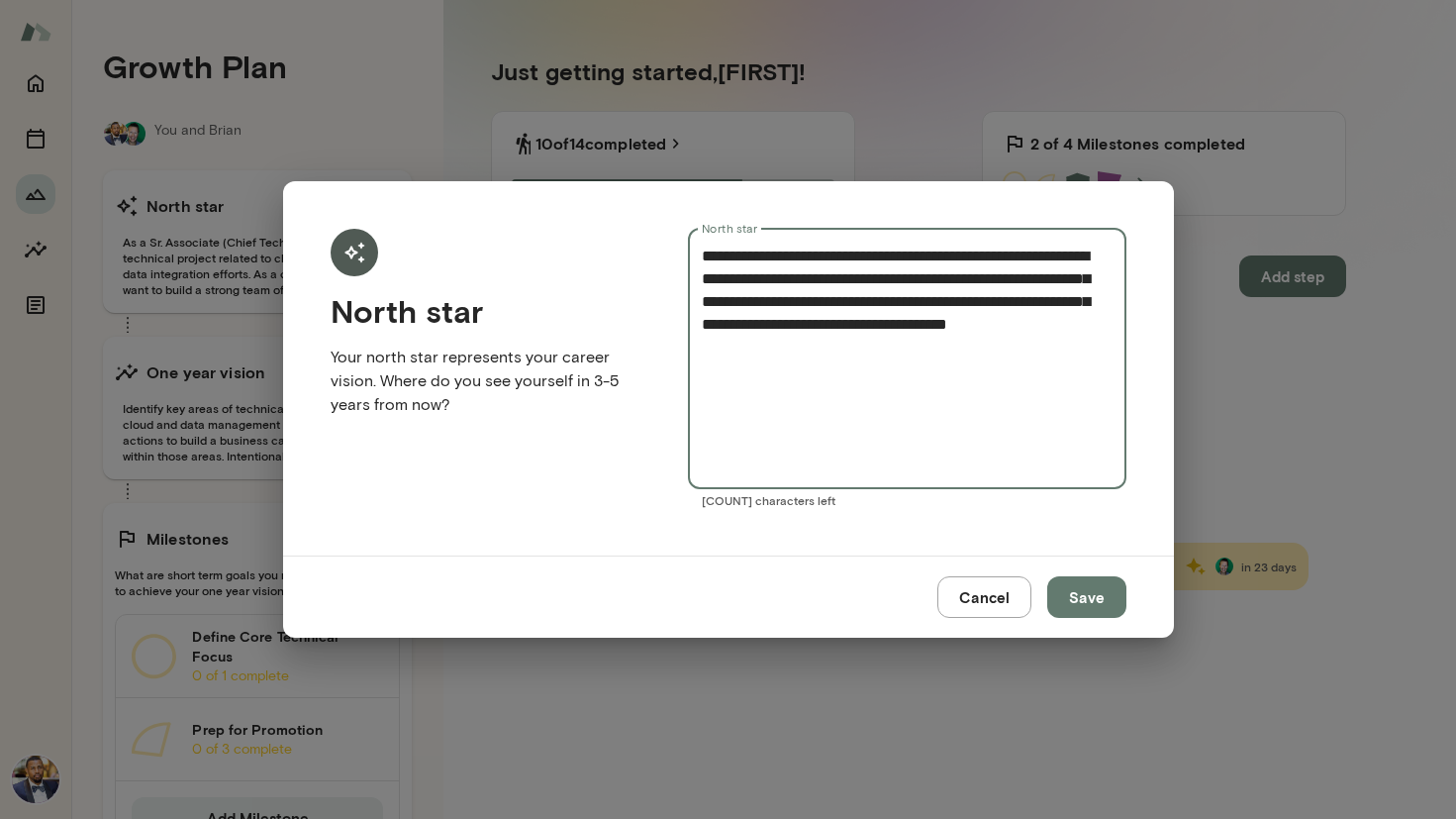 click on "**********" at bounding box center [907, 358] 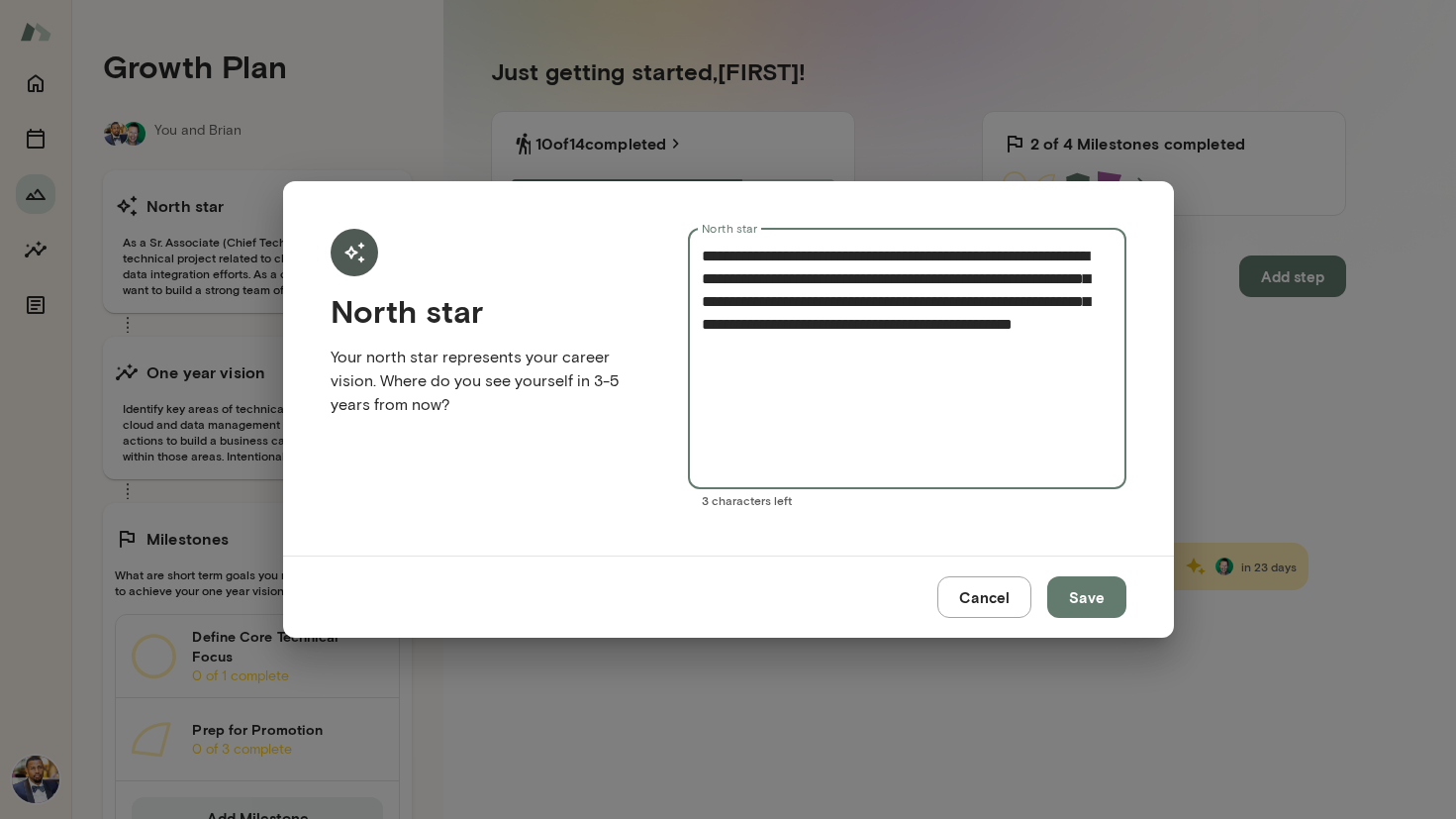 click on "**********" at bounding box center (907, 358) 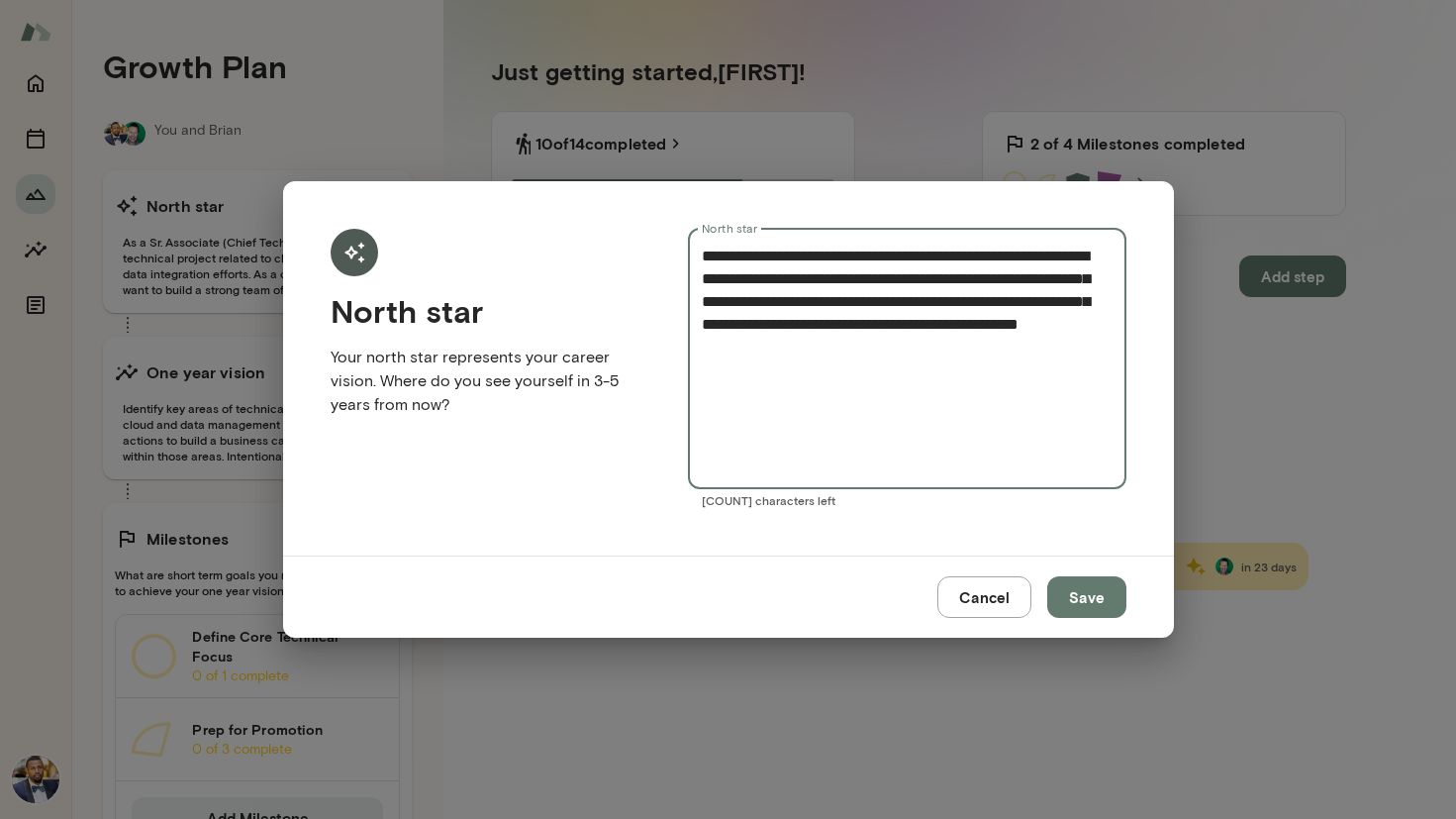 drag, startPoint x: 1028, startPoint y: 305, endPoint x: 906, endPoint y: 322, distance: 123.1787 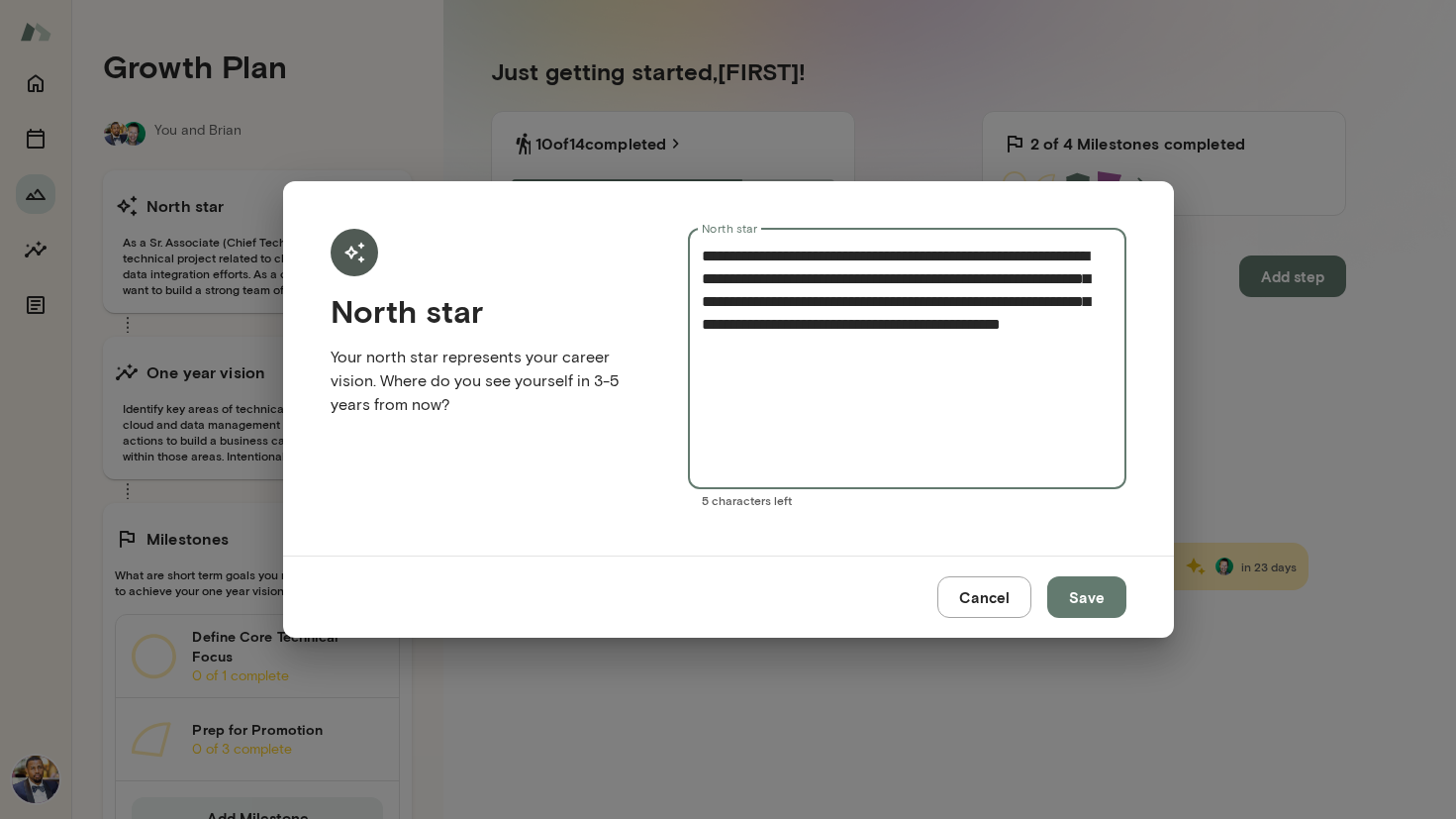 type on "**********" 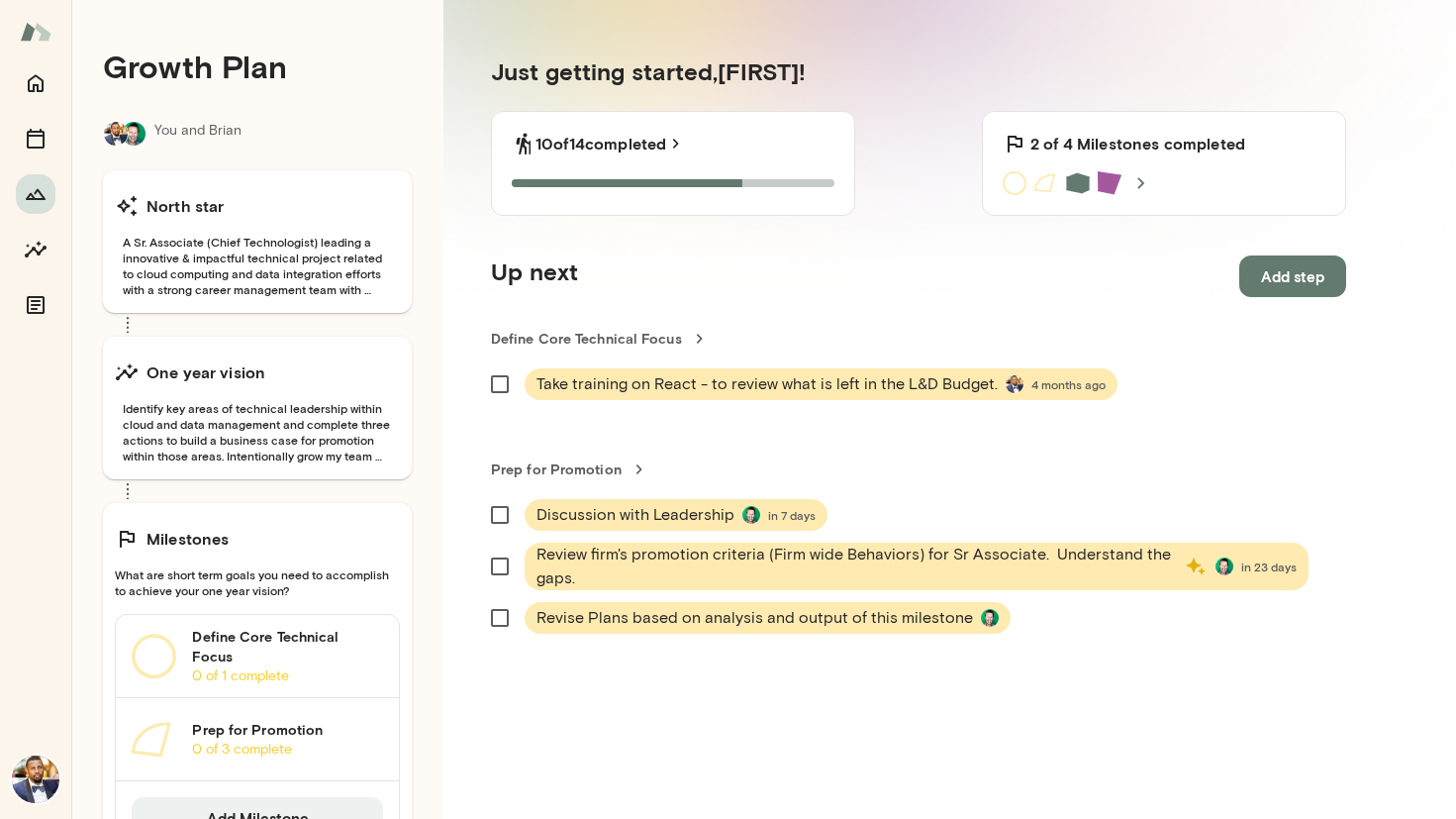 click on "Milestones What are short term goals you need to accomplish to achieve your one year vision? Define Core Technical Focus 0 of 1 complete Prep for Promotion 0 of 3 complete Add Milestone" at bounding box center (257, 242) 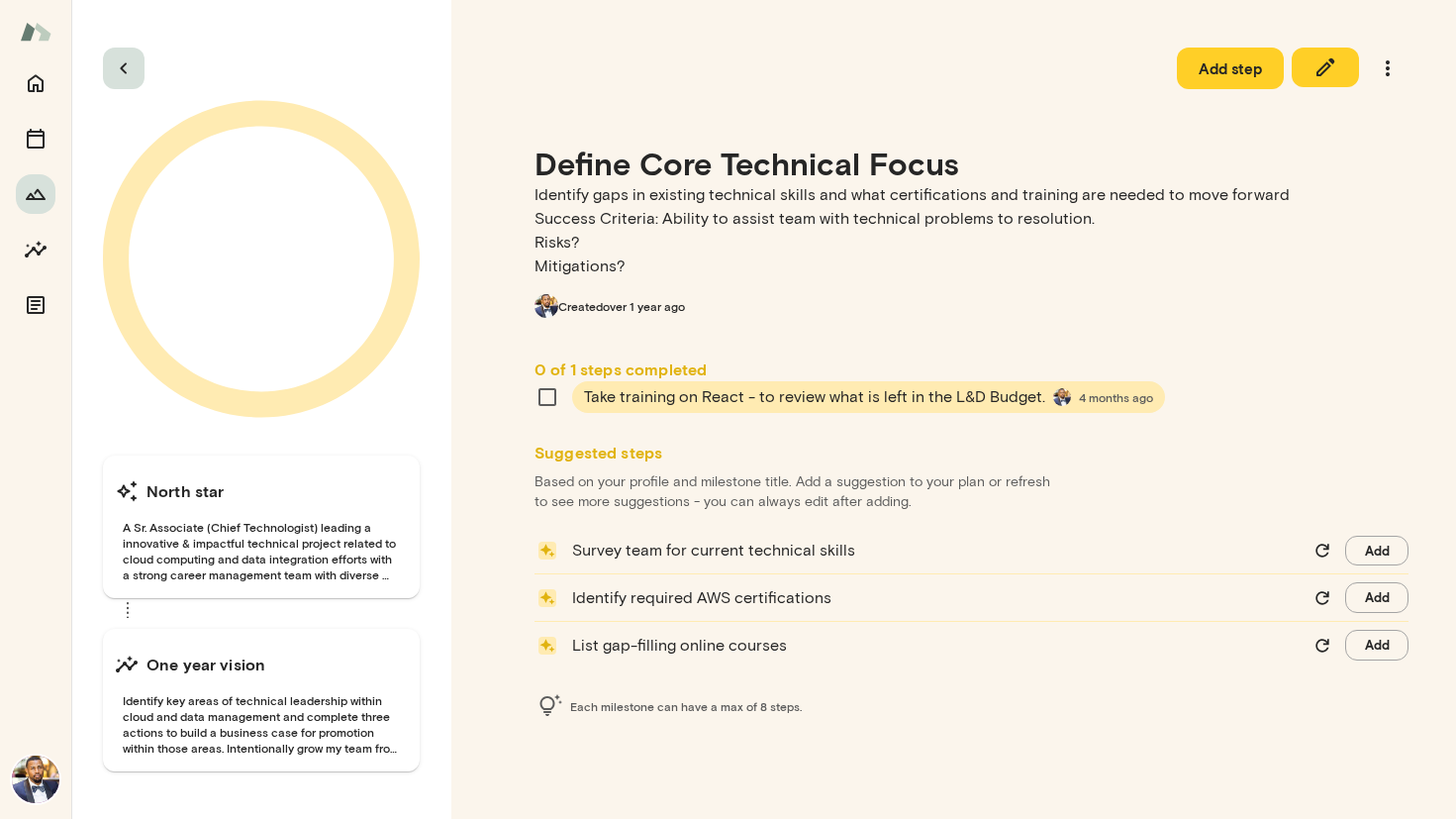 click at bounding box center (124, 68) 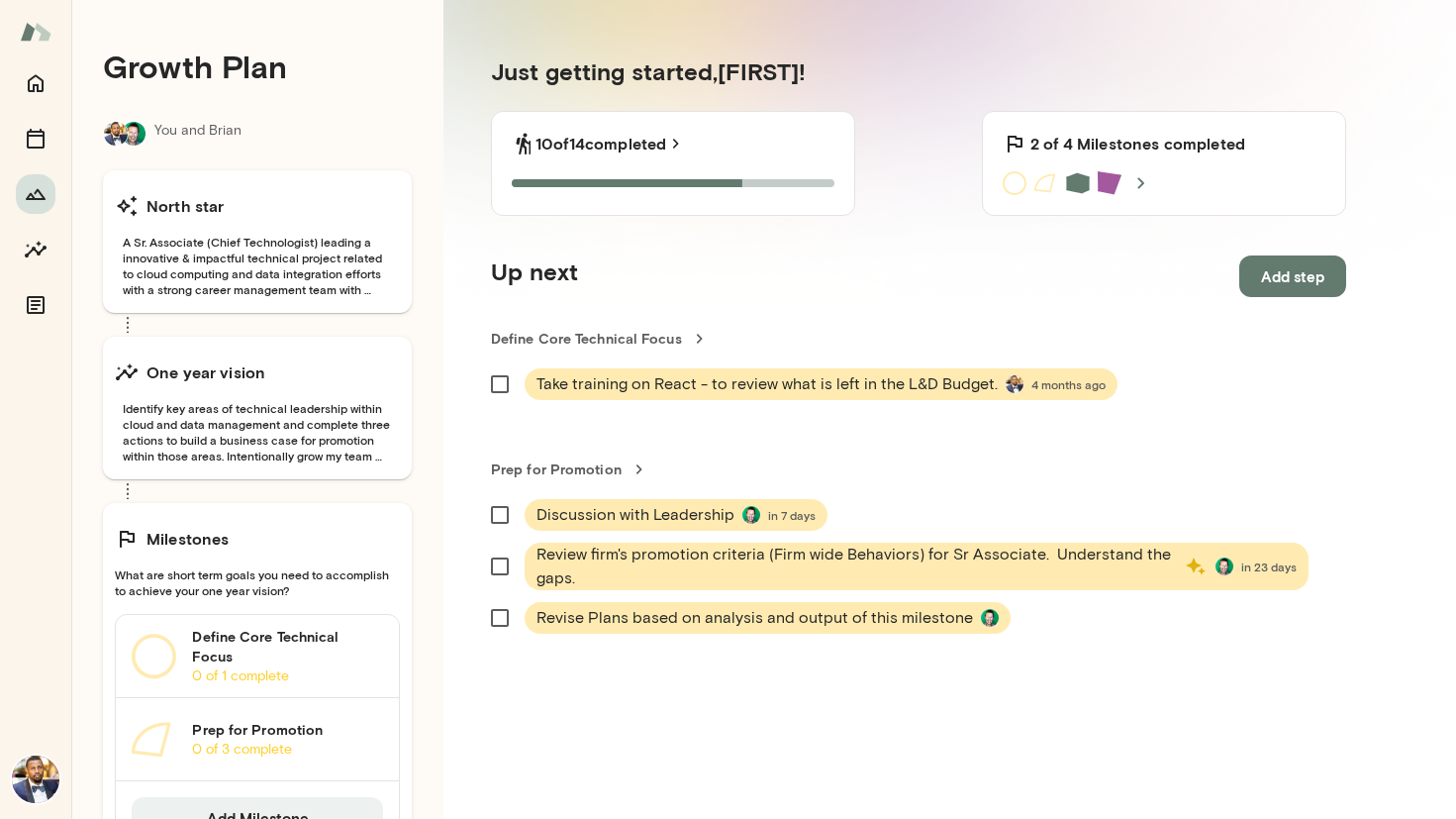 click on "Prep for Promotion" at bounding box center (287, 730) 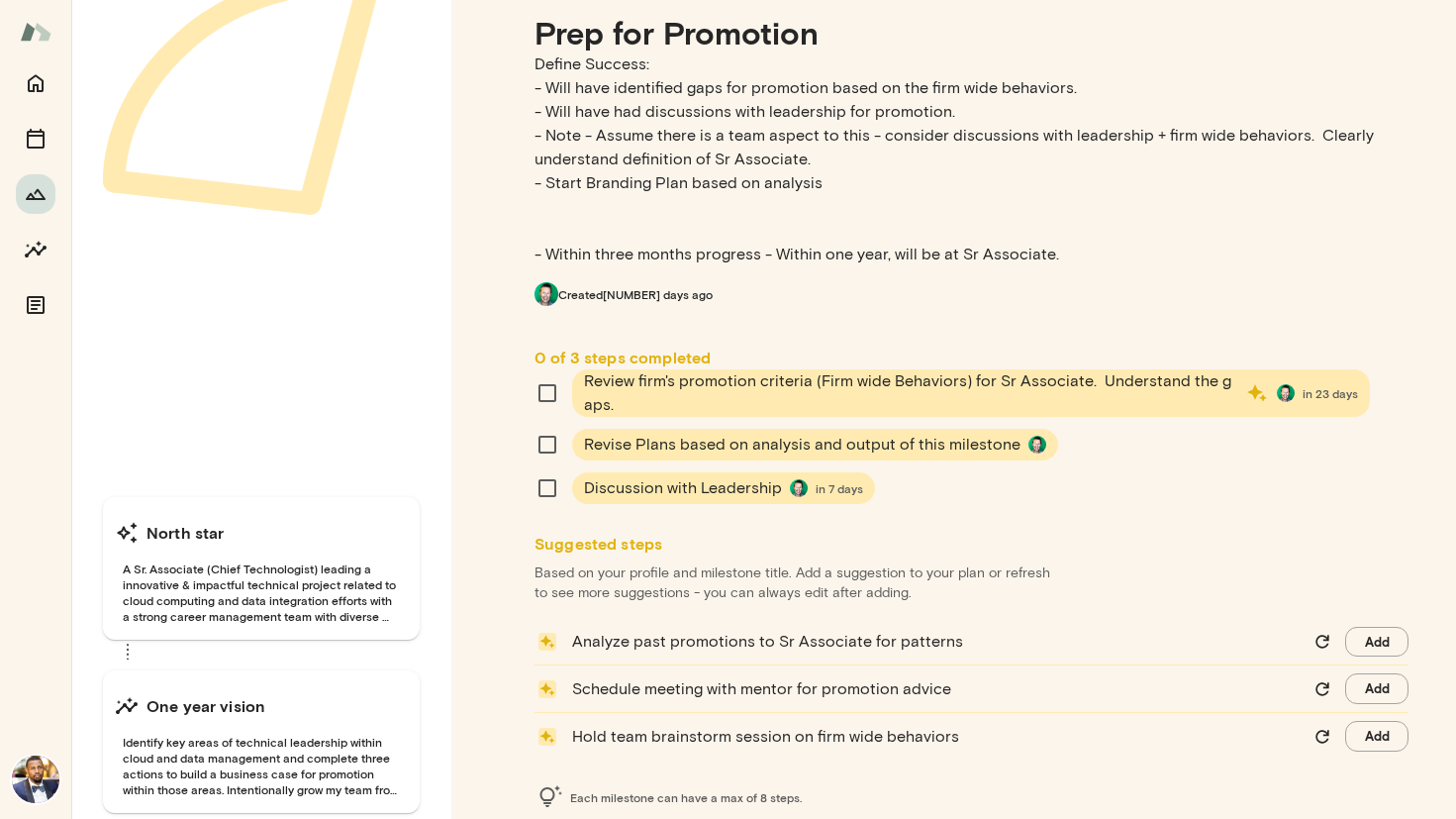 scroll, scrollTop: 127, scrollLeft: 0, axis: vertical 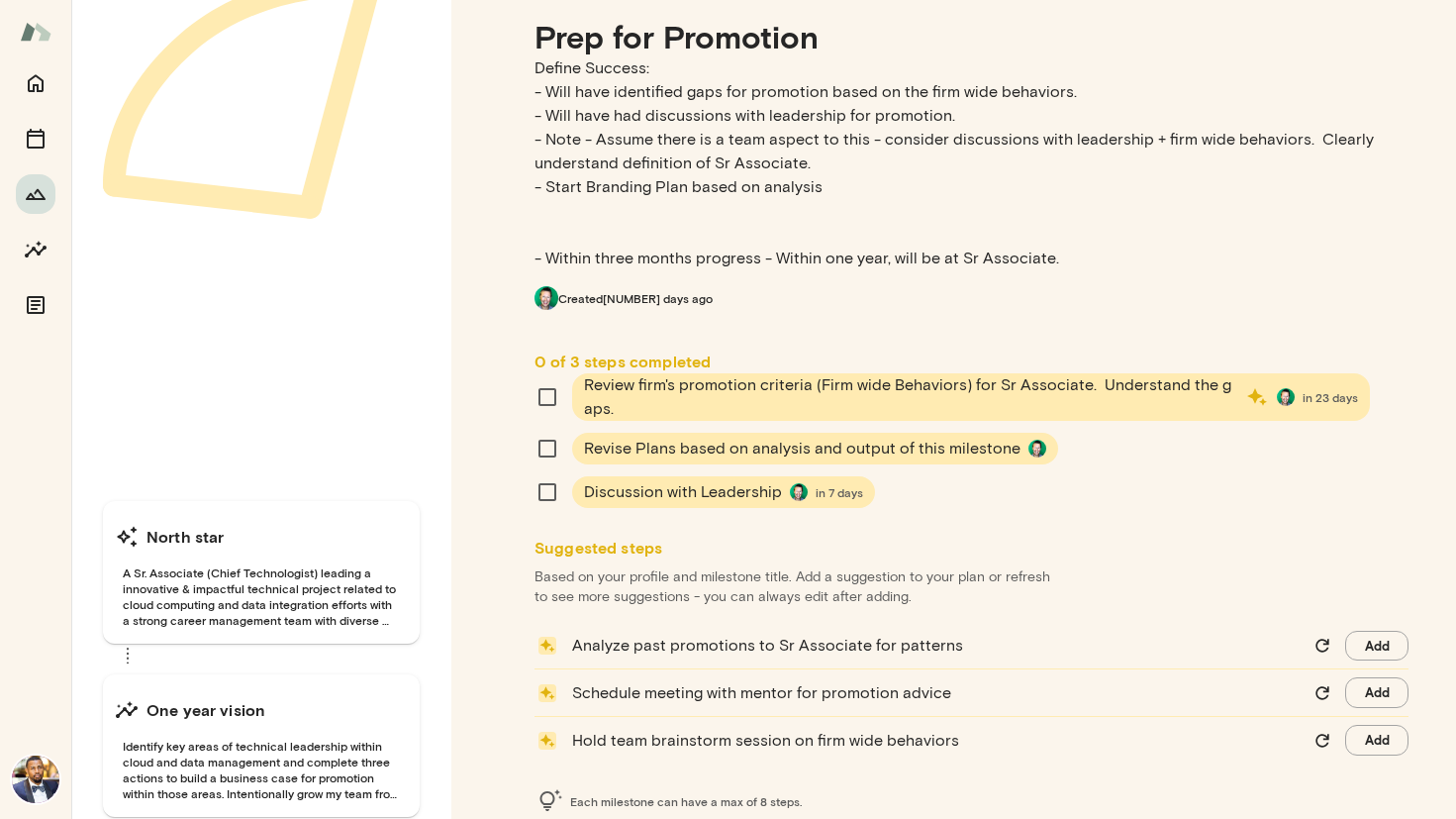 click on "Discussion with Leadership" at bounding box center [911, 397] 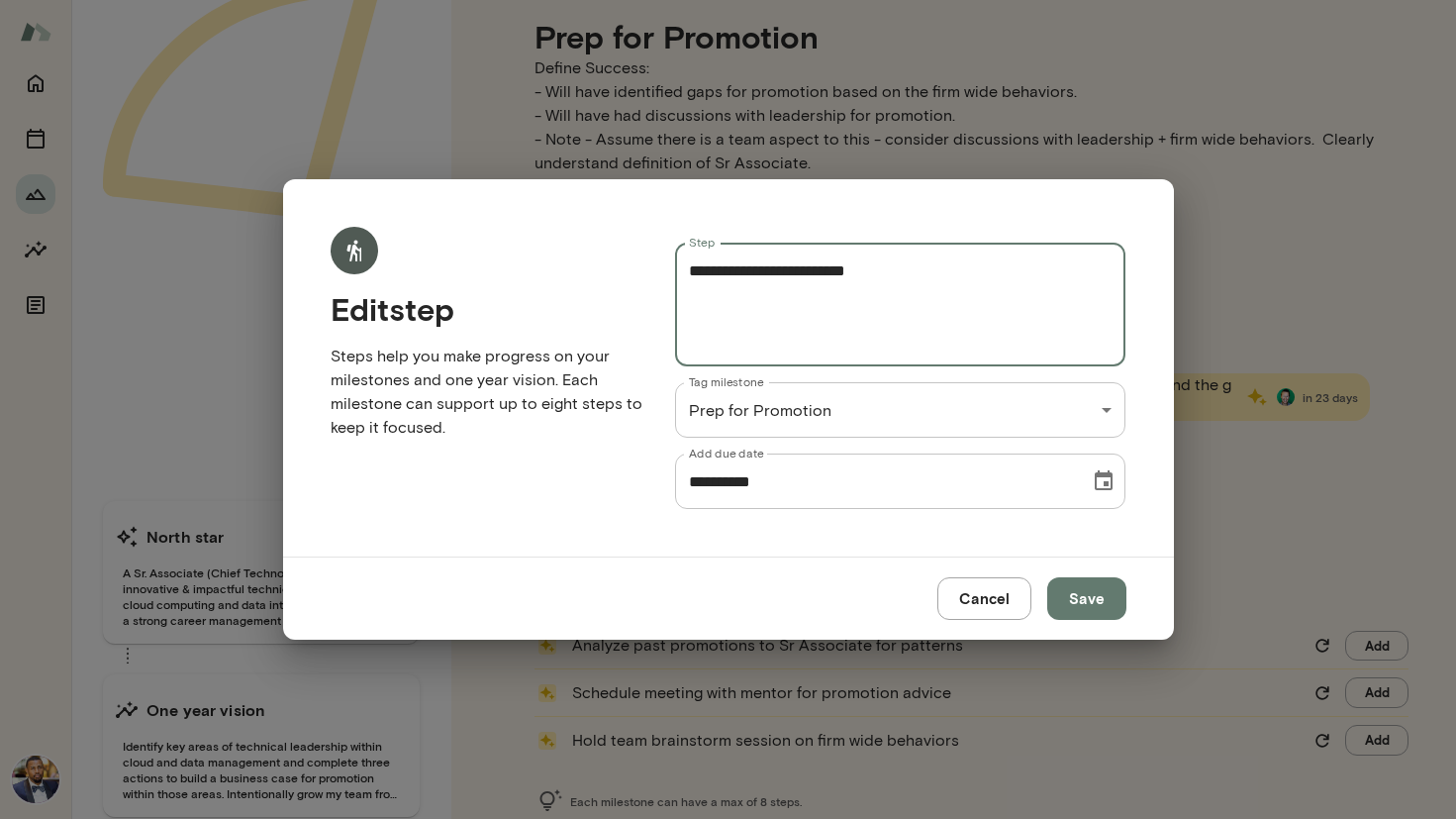click on "**********" at bounding box center [901, 305] 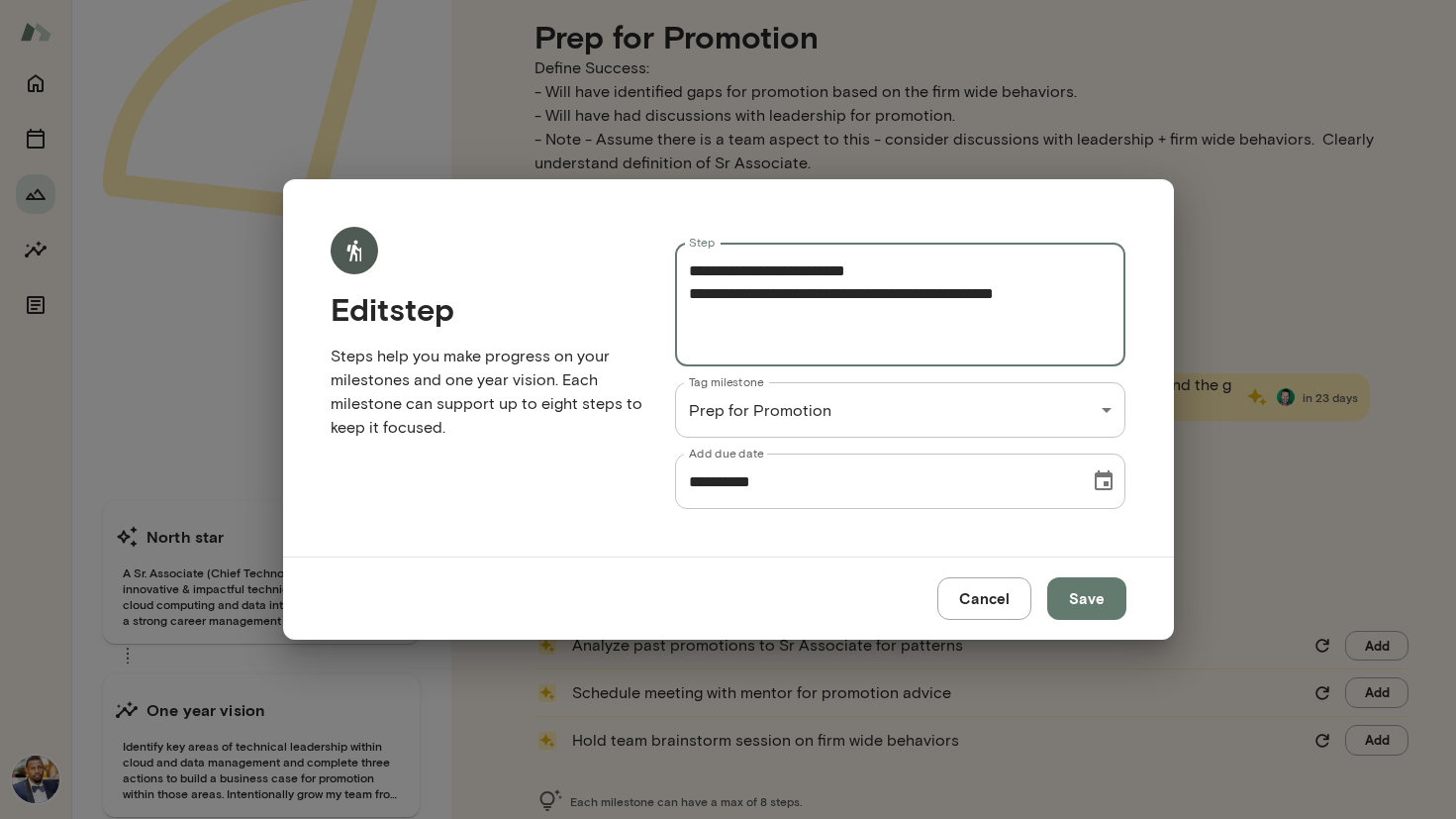 type on "**********" 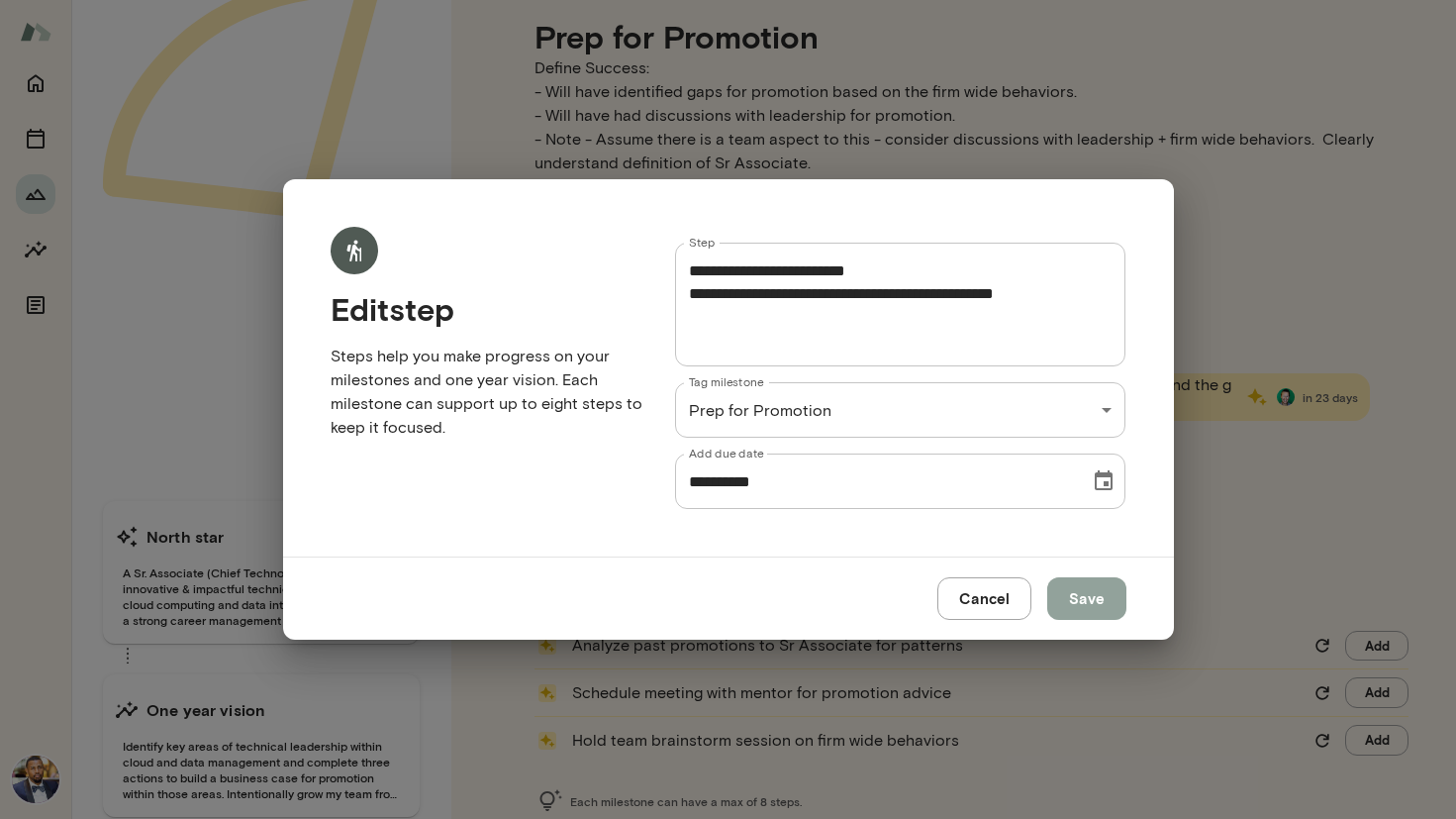 click on "Save" at bounding box center (1087, 598) 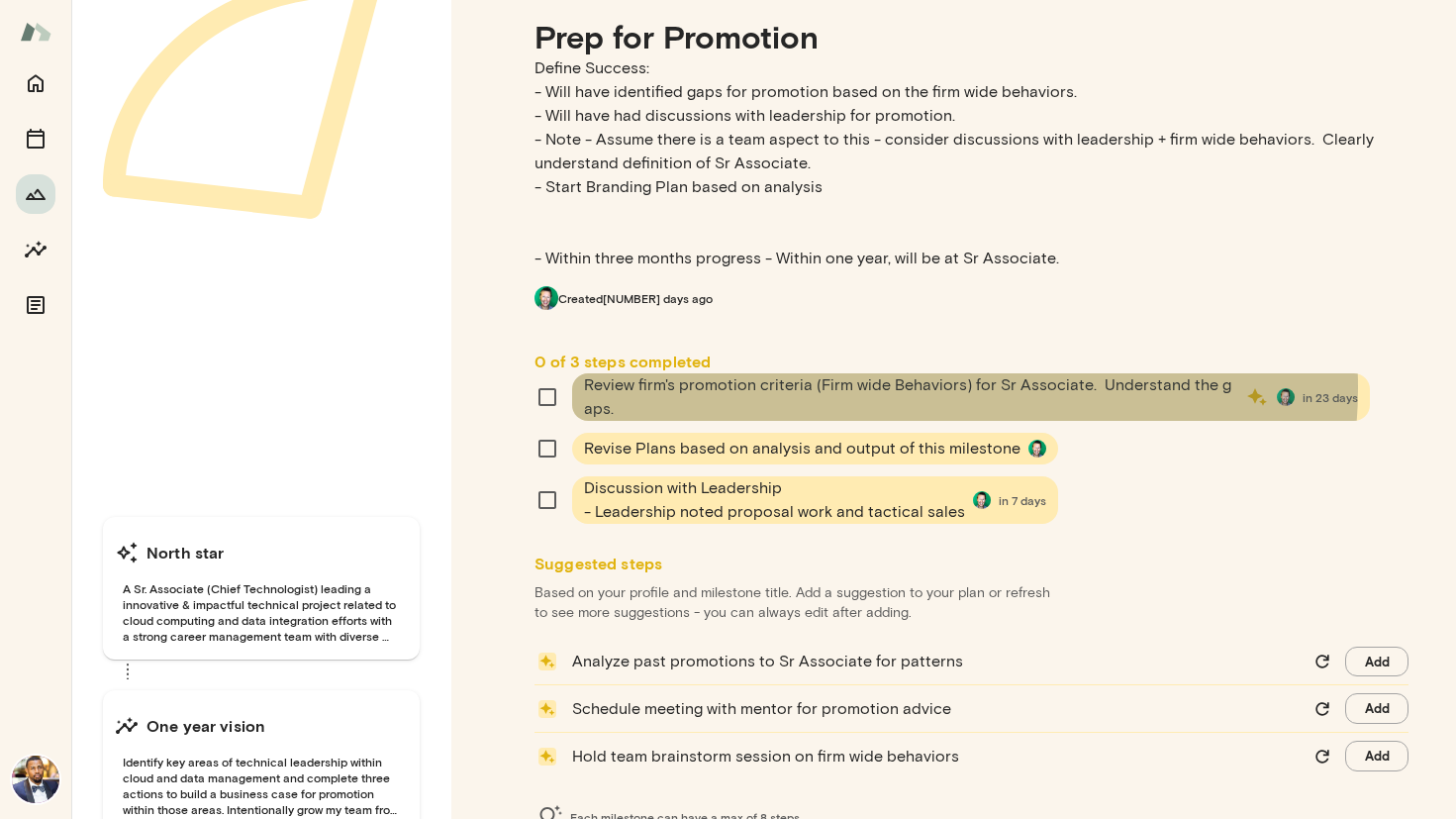 click on "Review firm's promotion criteria (Firm wide Behaviors) for Sr Associate.  Understand the gaps." at bounding box center (911, 397) 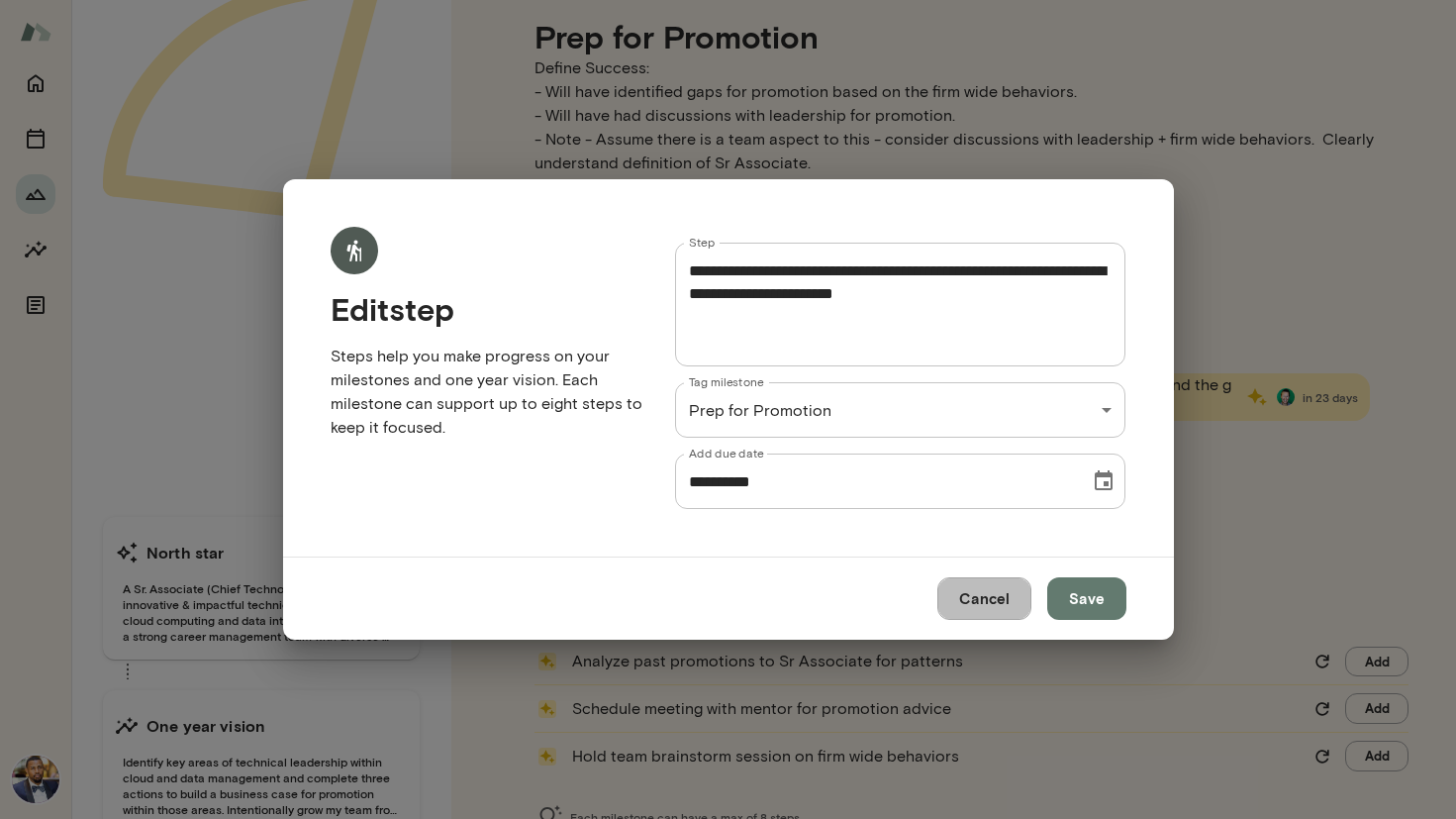 click on "Cancel" at bounding box center (984, 598) 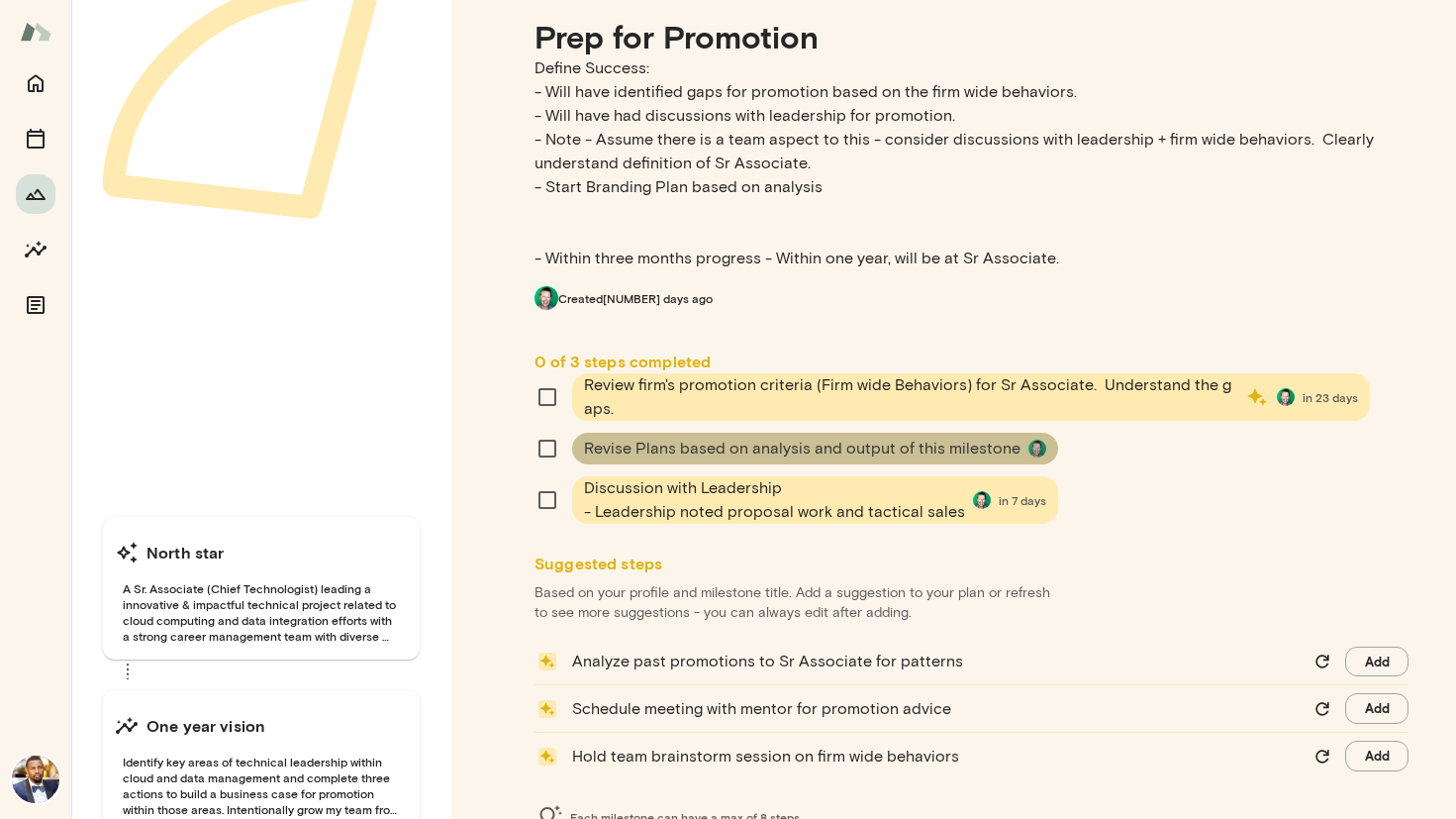 click on "Revise Plans based on analysis and output of this milestone" at bounding box center [911, 397] 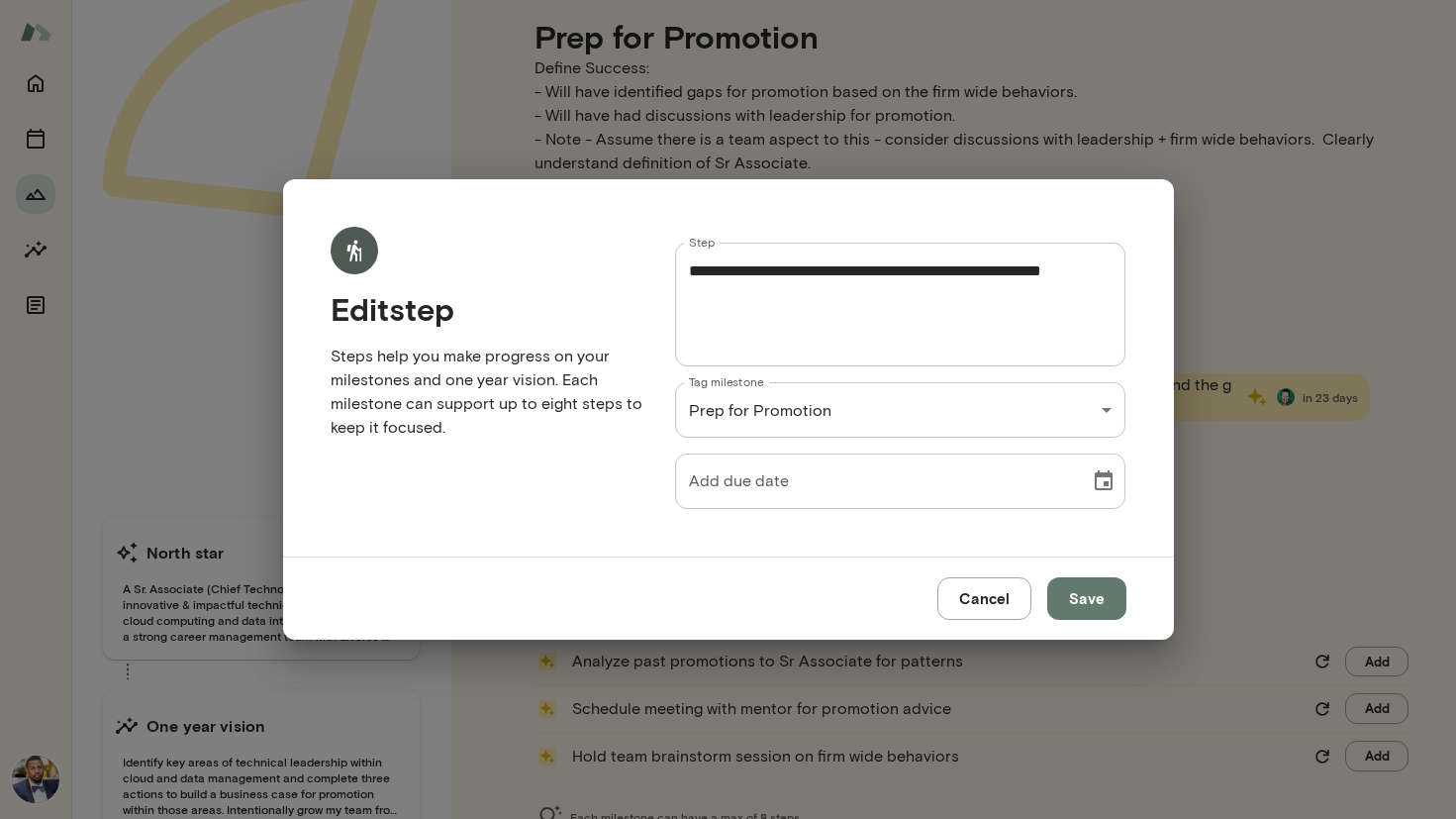 click on "Cancel" at bounding box center [984, 598] 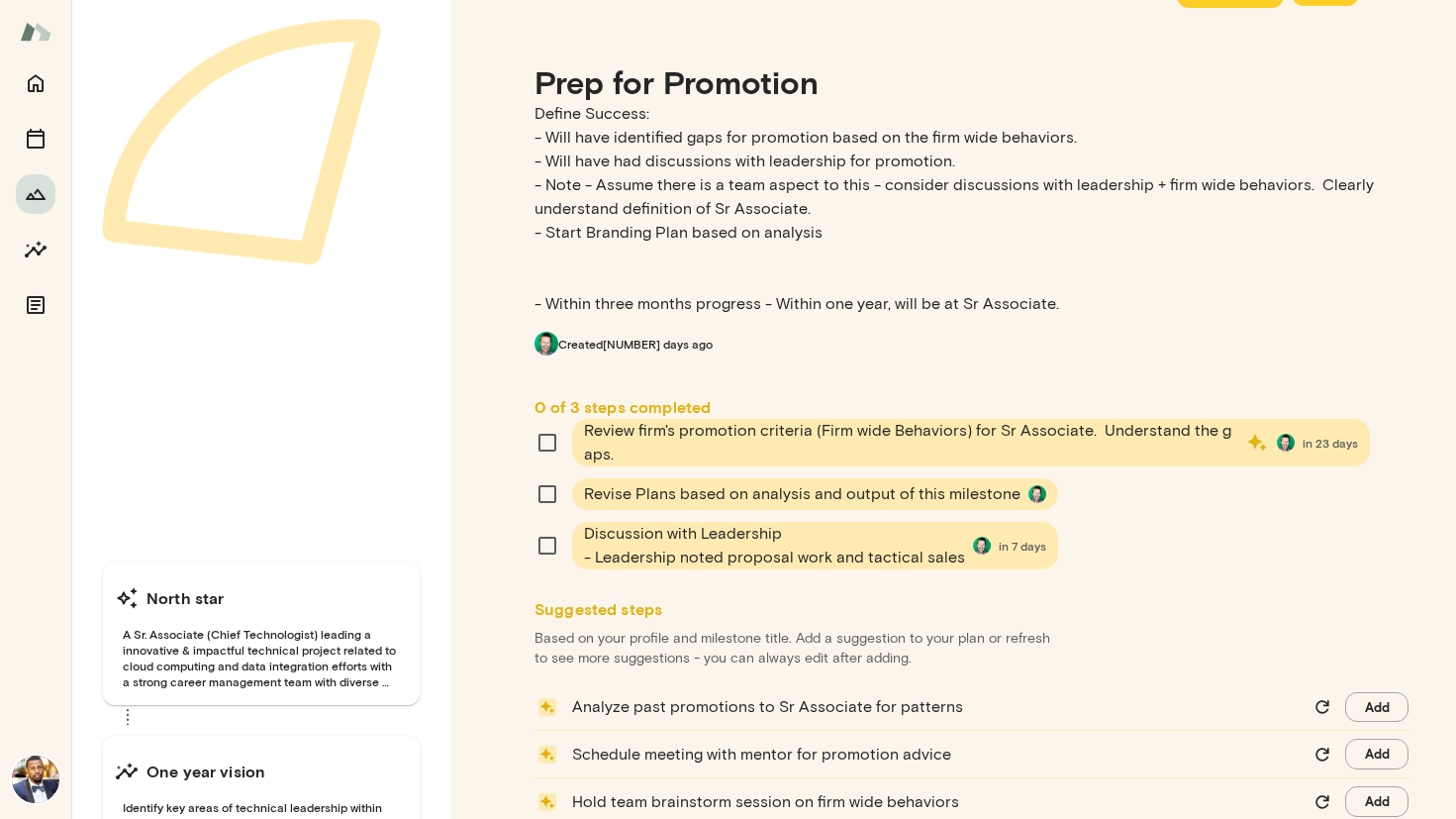 scroll, scrollTop: 0, scrollLeft: 0, axis: both 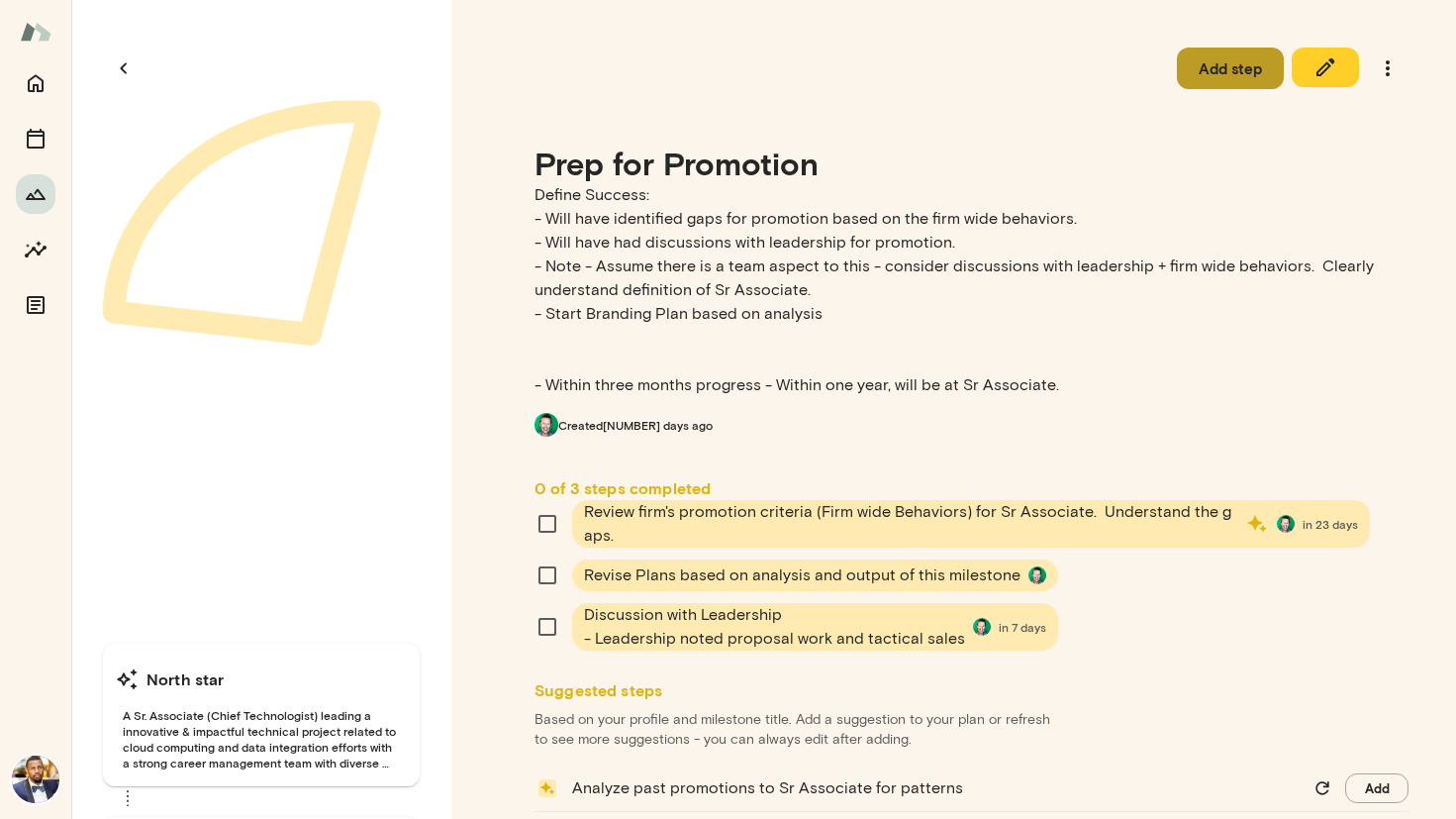 click on "Add step" at bounding box center [1230, 68] 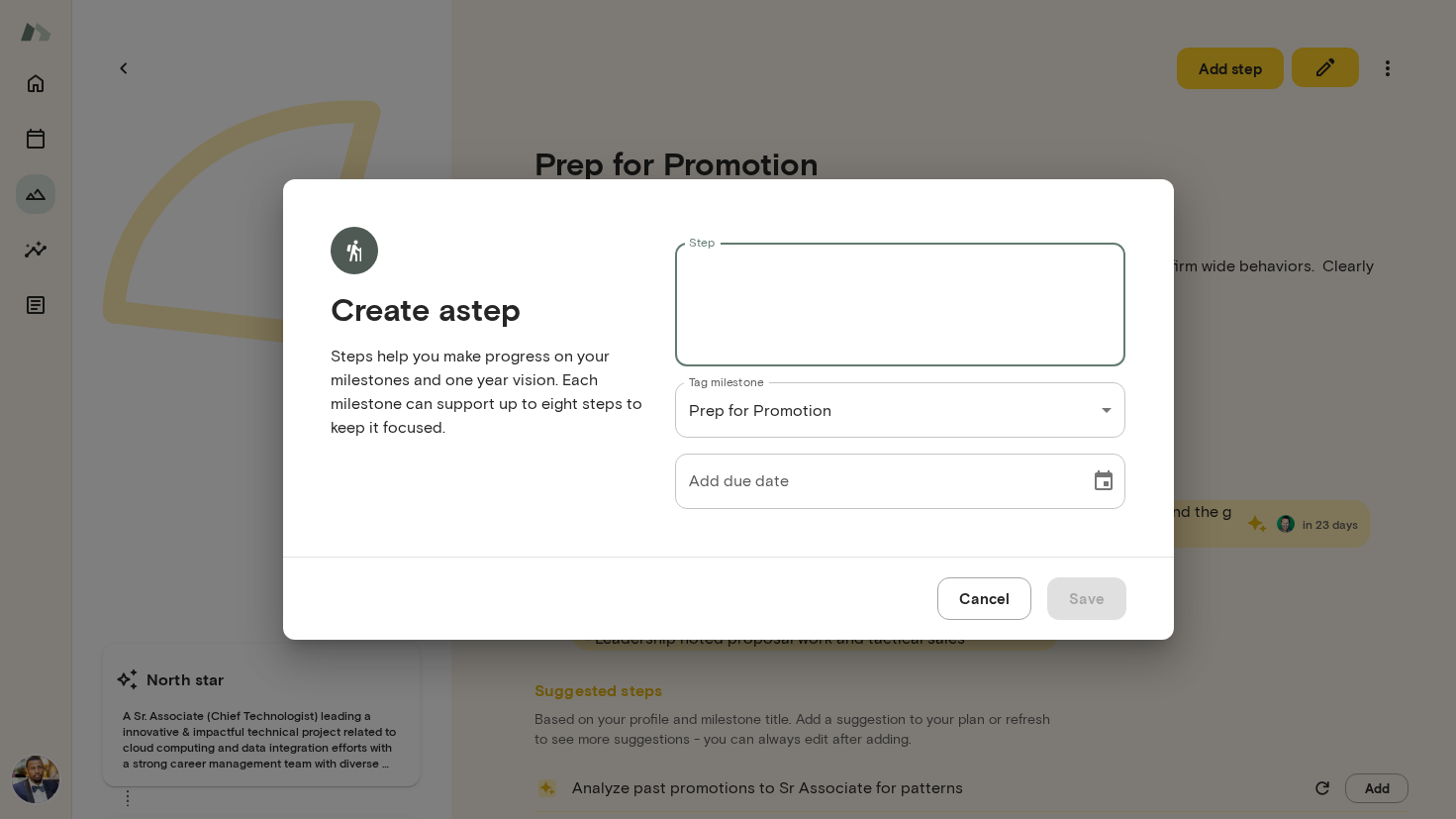 click on "Step" at bounding box center [901, 305] 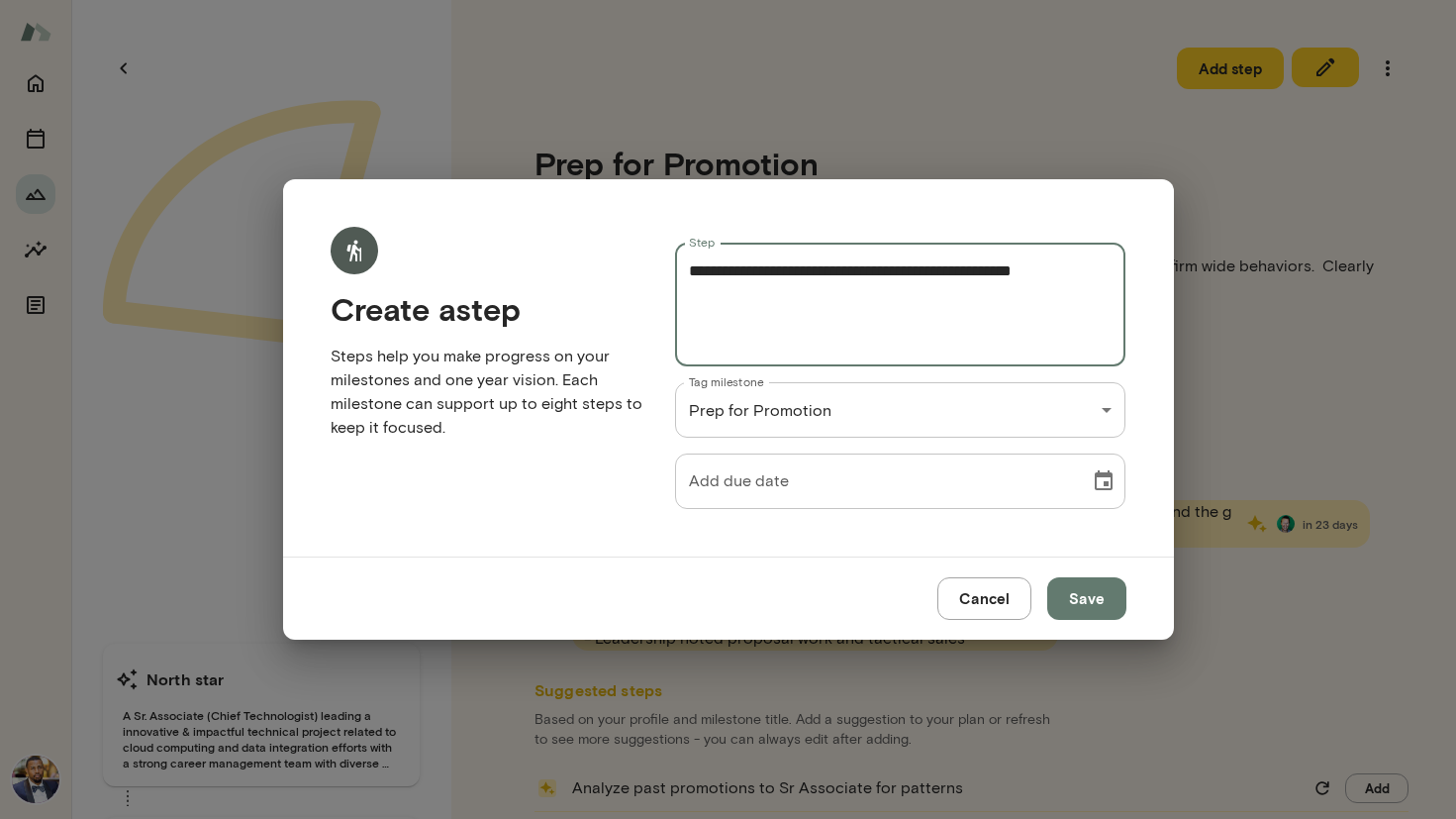 type on "**********" 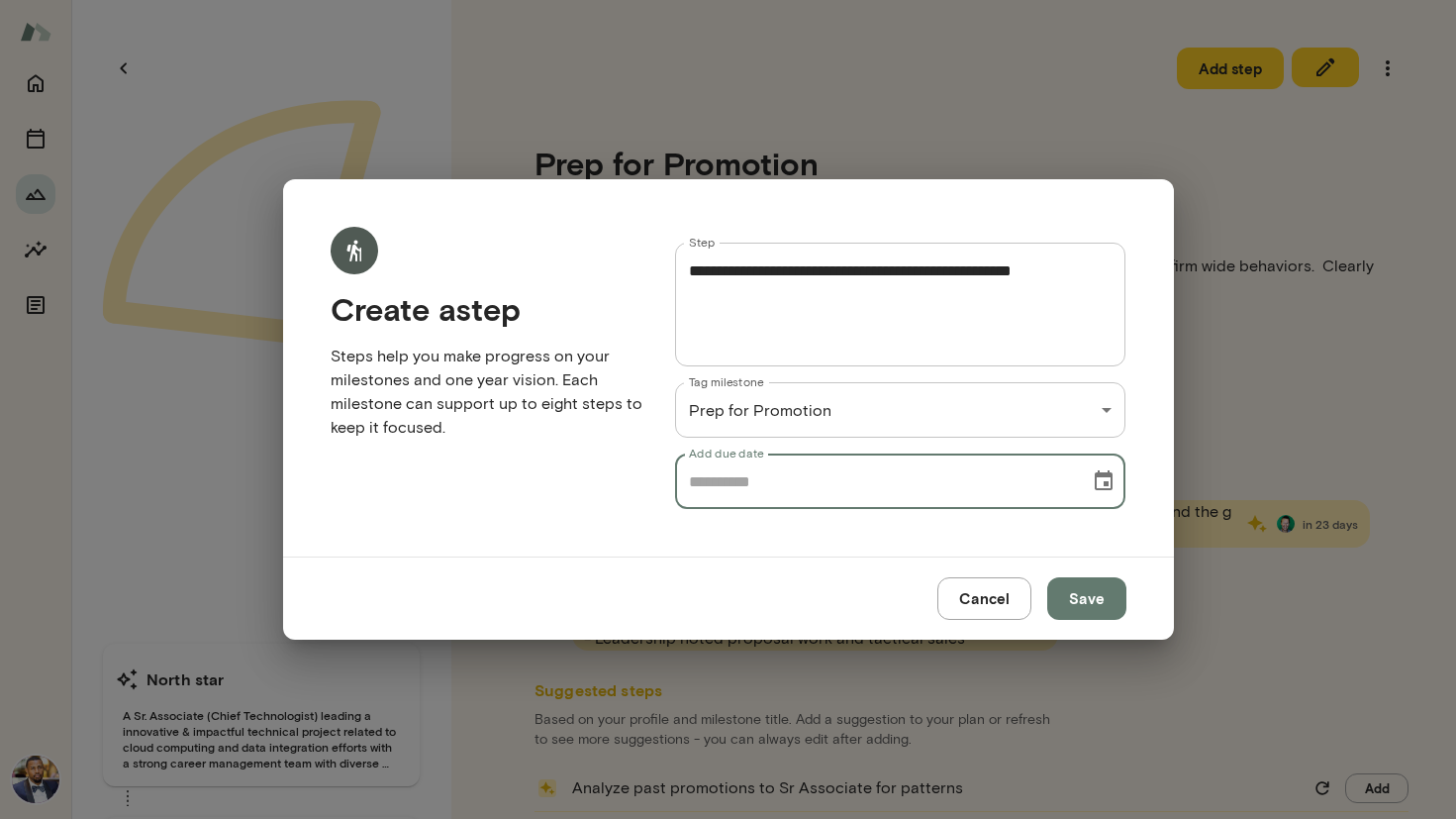 click on "Add due date" at bounding box center [901, 481] 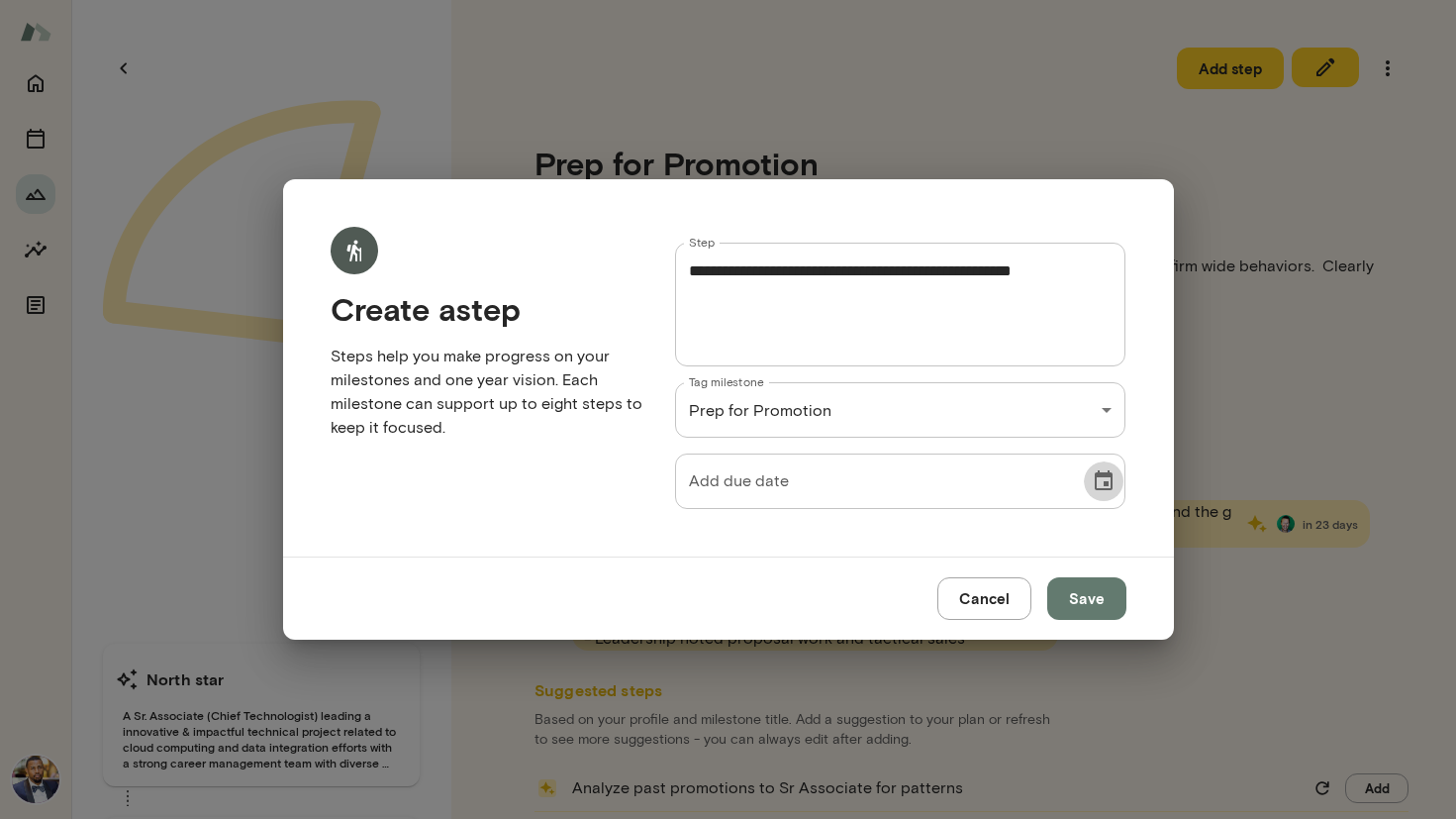 click at bounding box center (1104, 481) 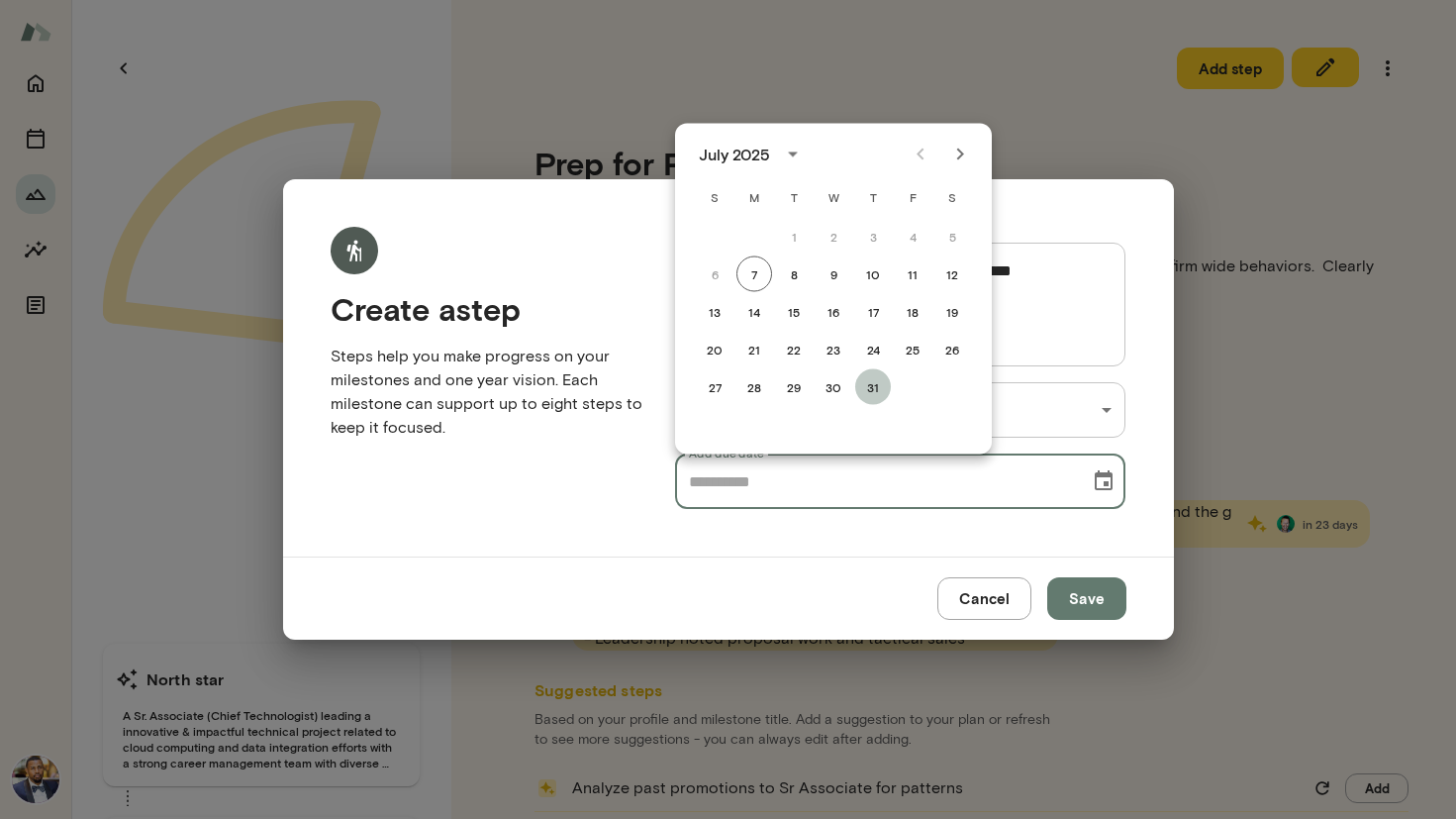 click on "31" at bounding box center (873, 237) 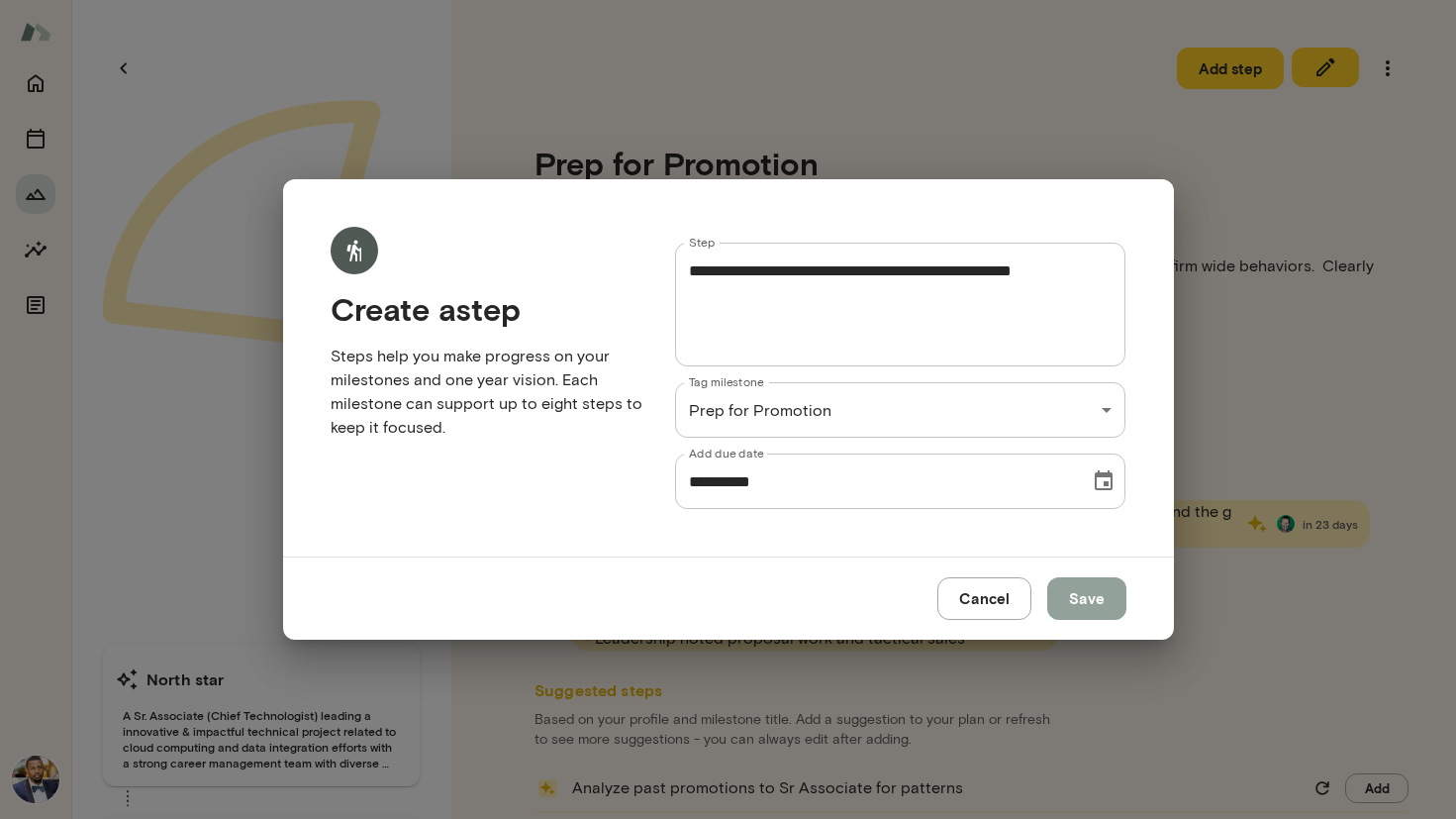 click on "Save" at bounding box center [1087, 598] 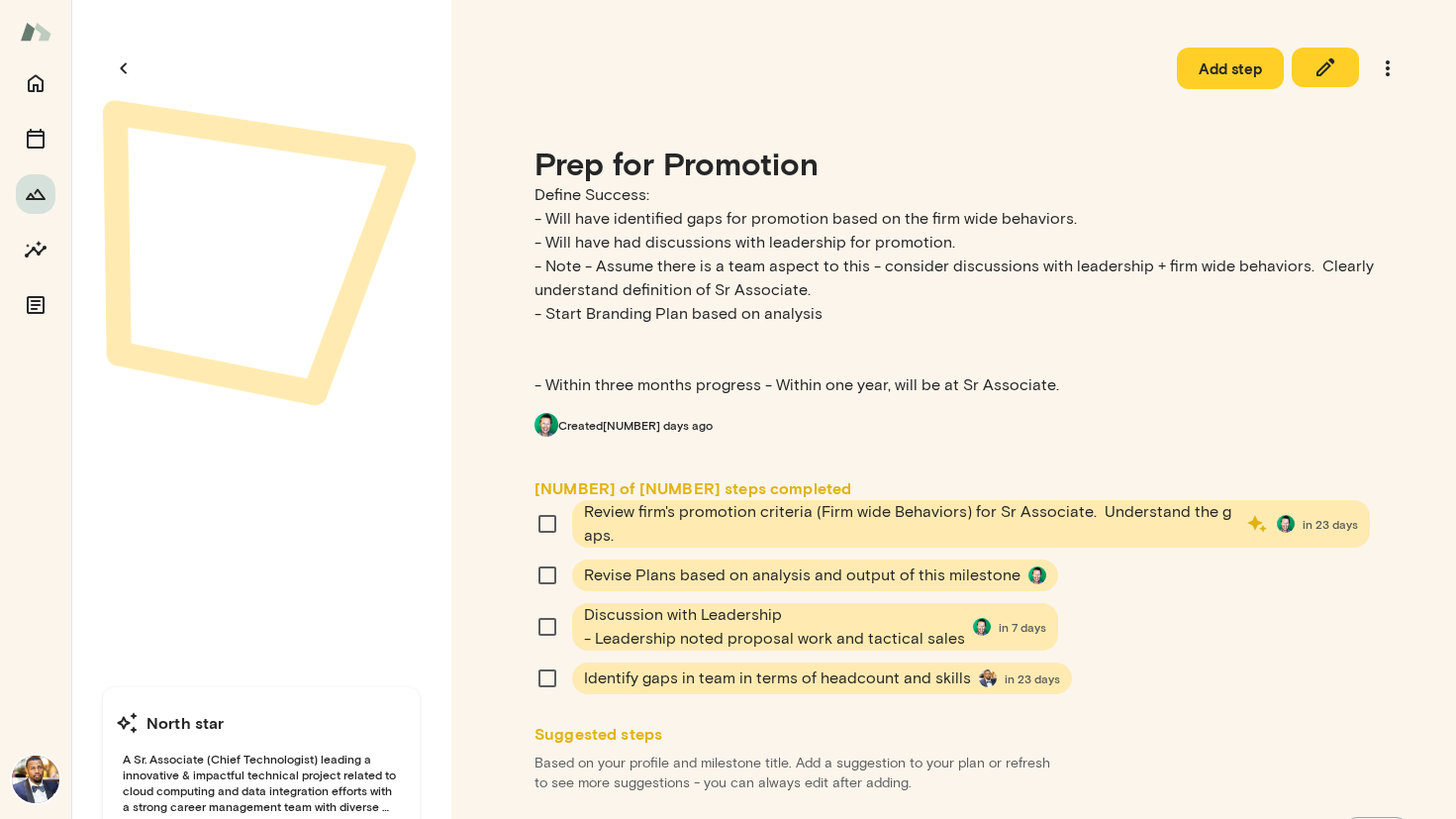click on "Add step" at bounding box center [1230, 68] 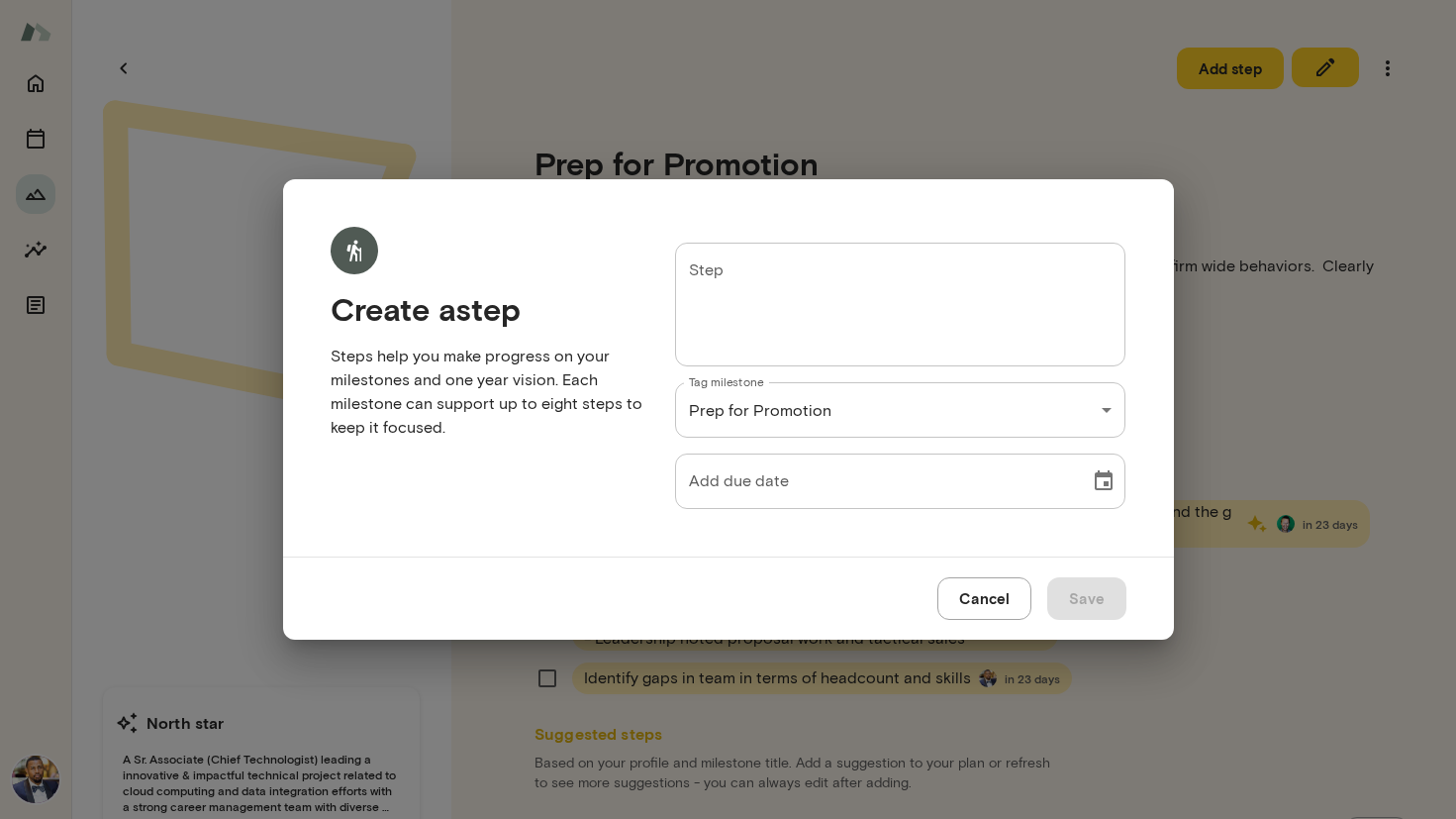 click on "* Step" at bounding box center [901, 304] 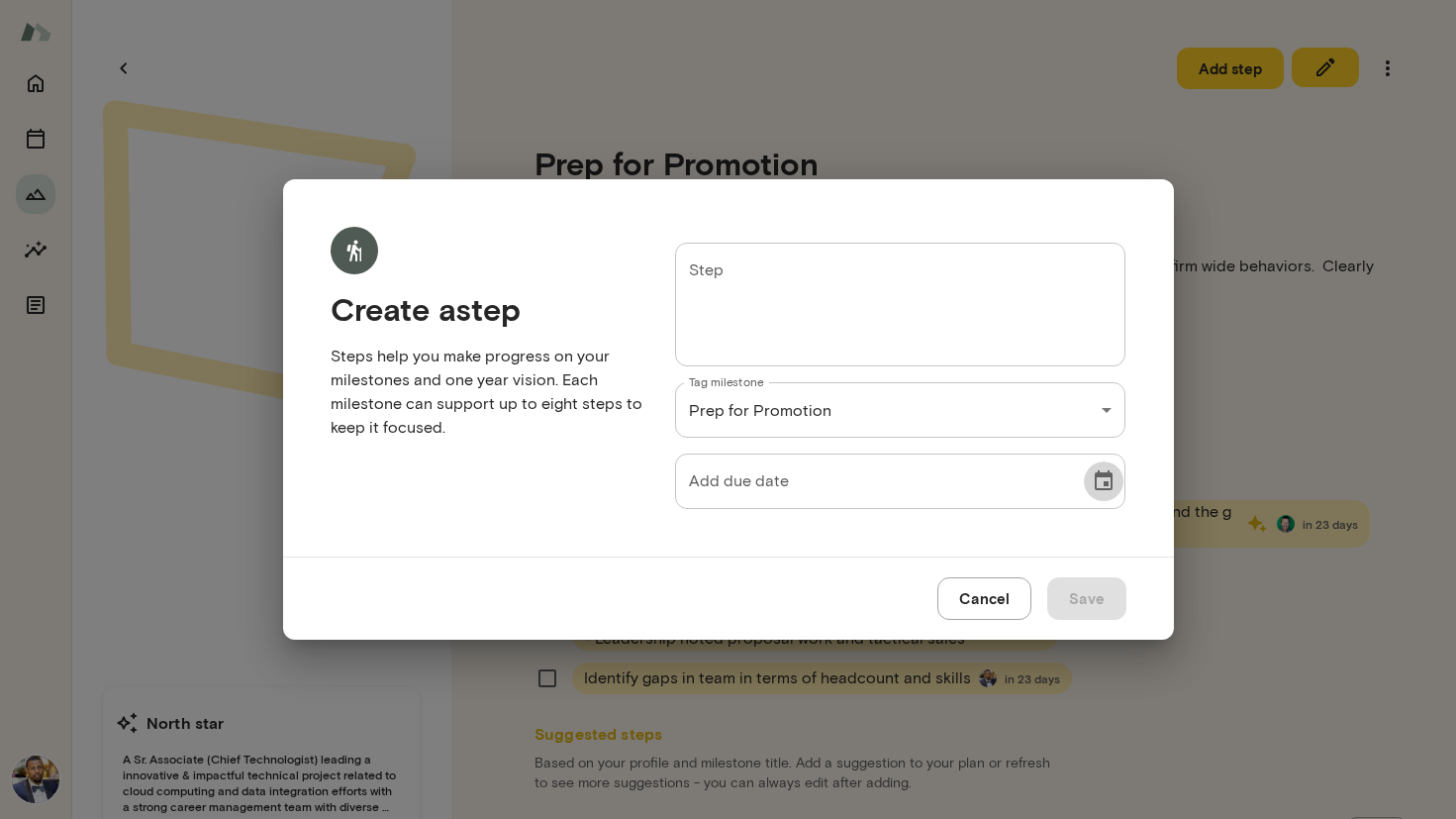 click at bounding box center (1104, 481) 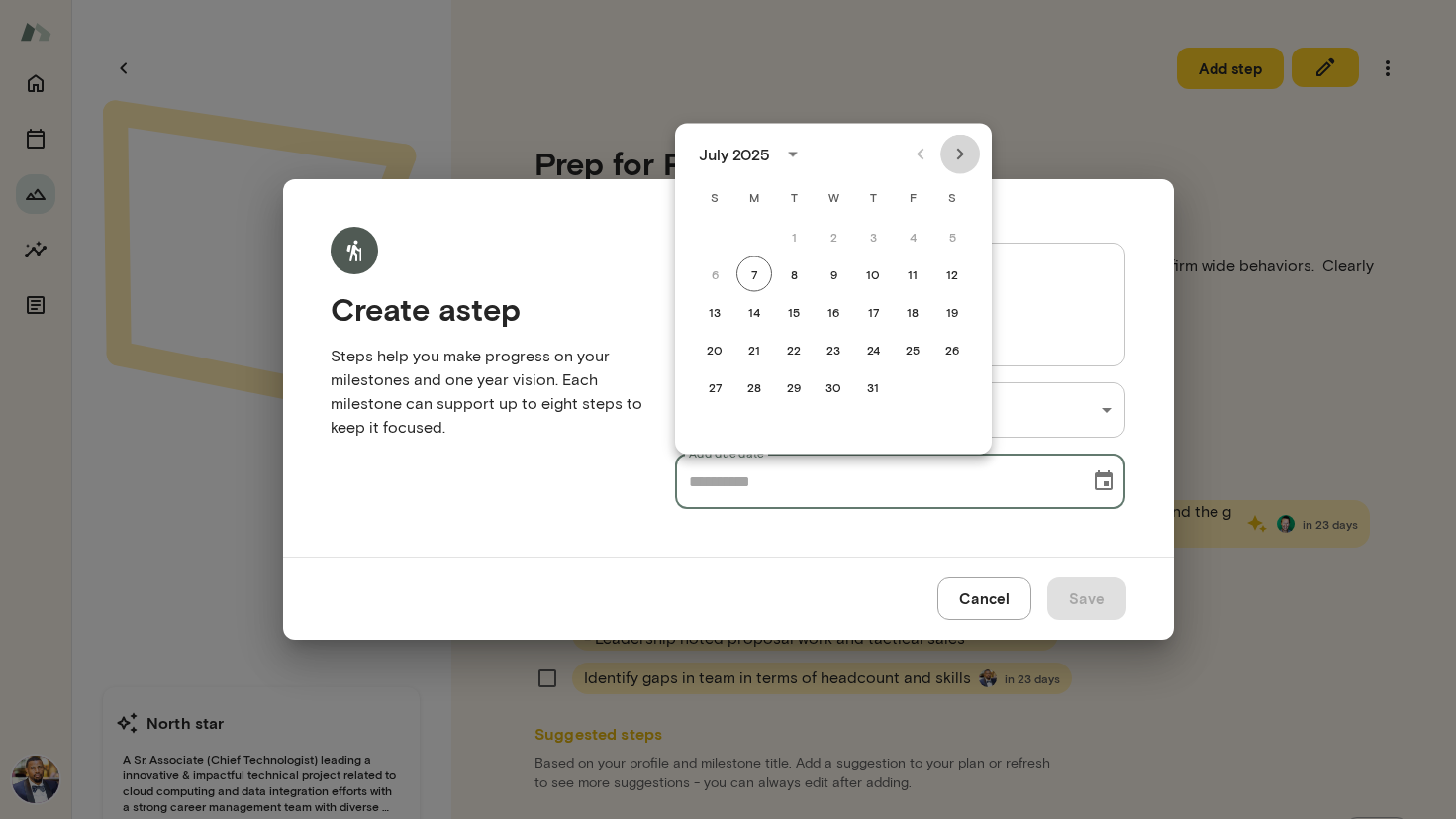 click at bounding box center (960, 154) 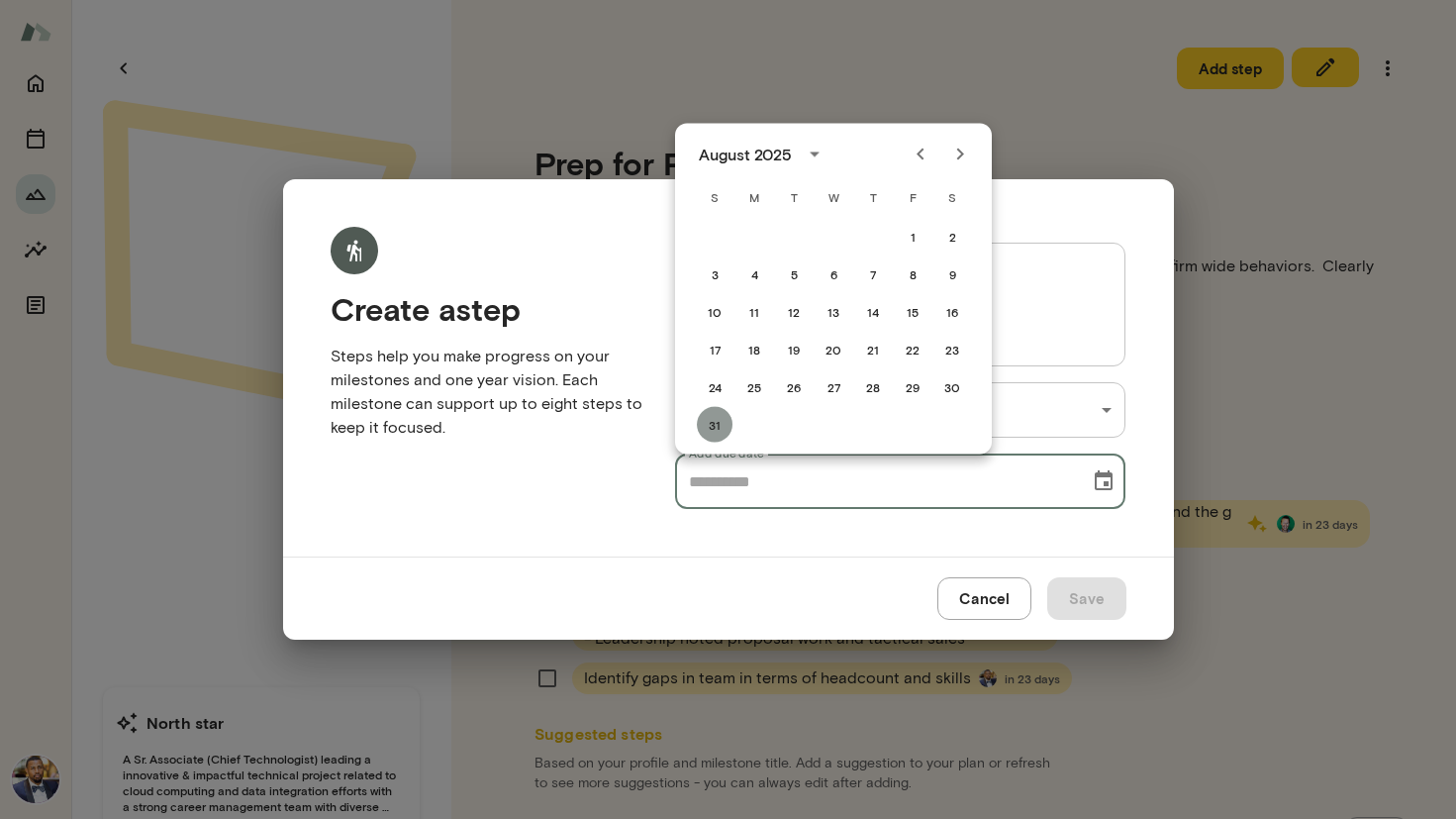 click on "31" at bounding box center (715, 274) 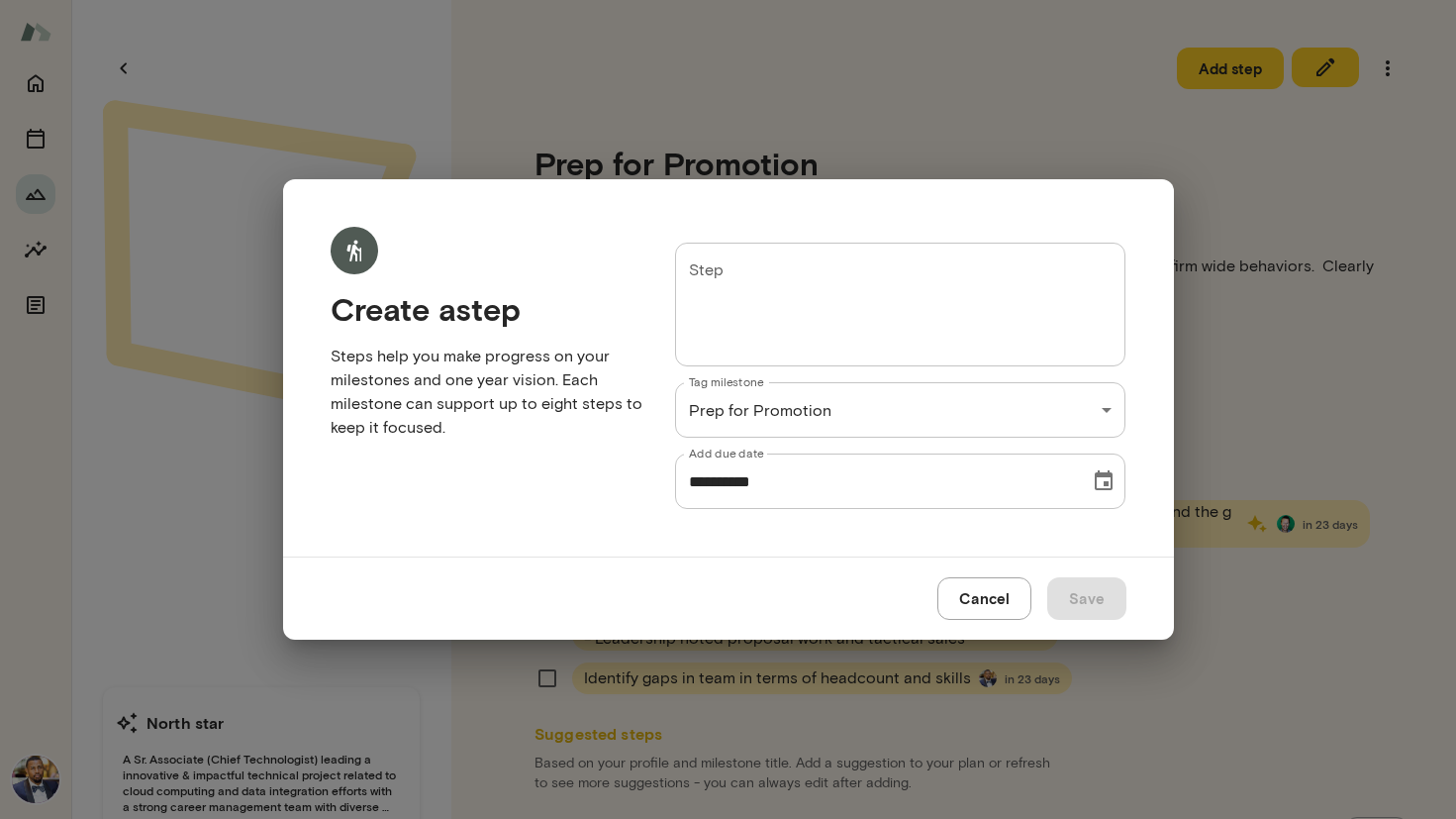 click on "Step" at bounding box center (901, 305) 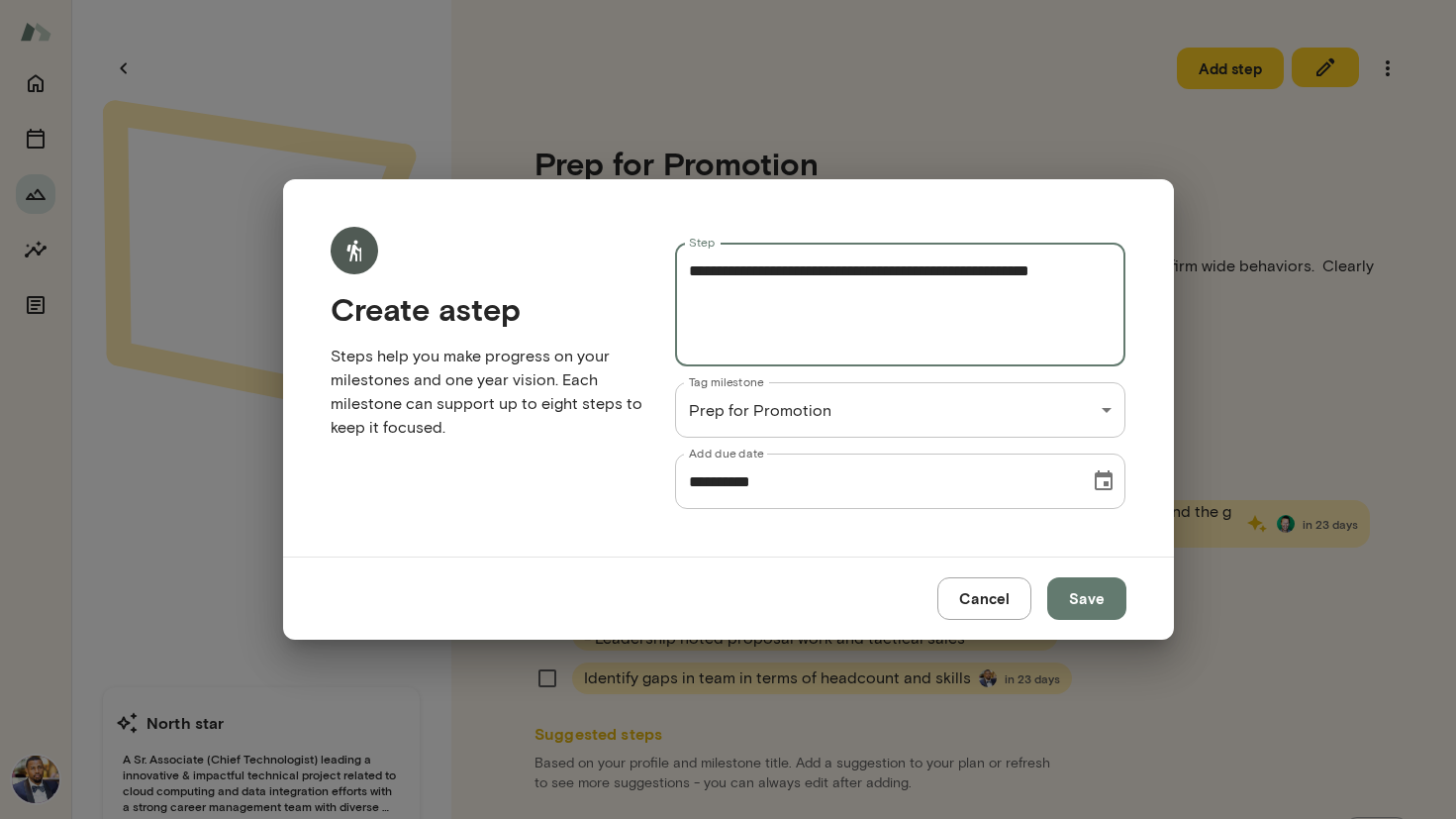 type on "**********" 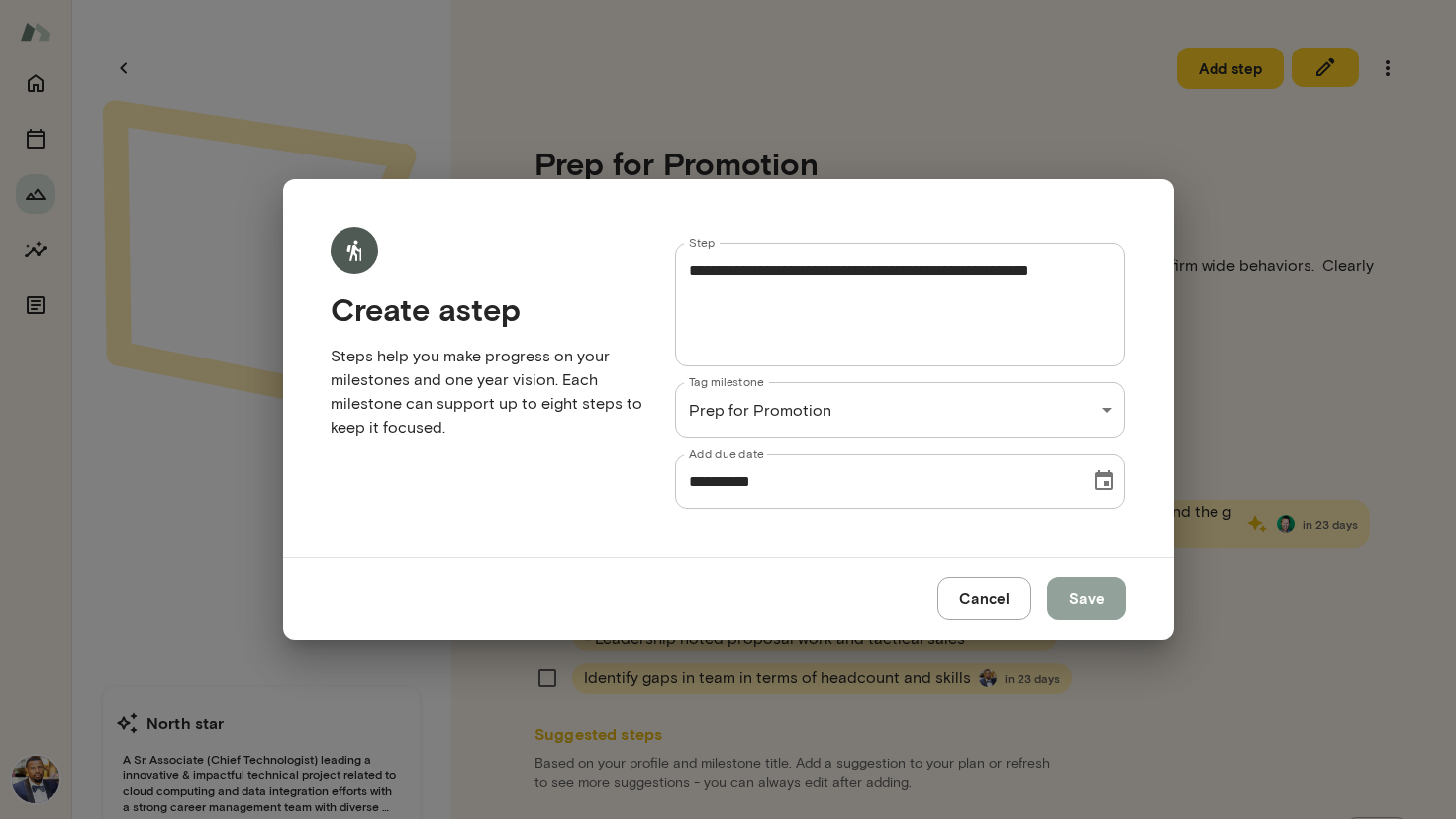 click on "Save" at bounding box center [1087, 598] 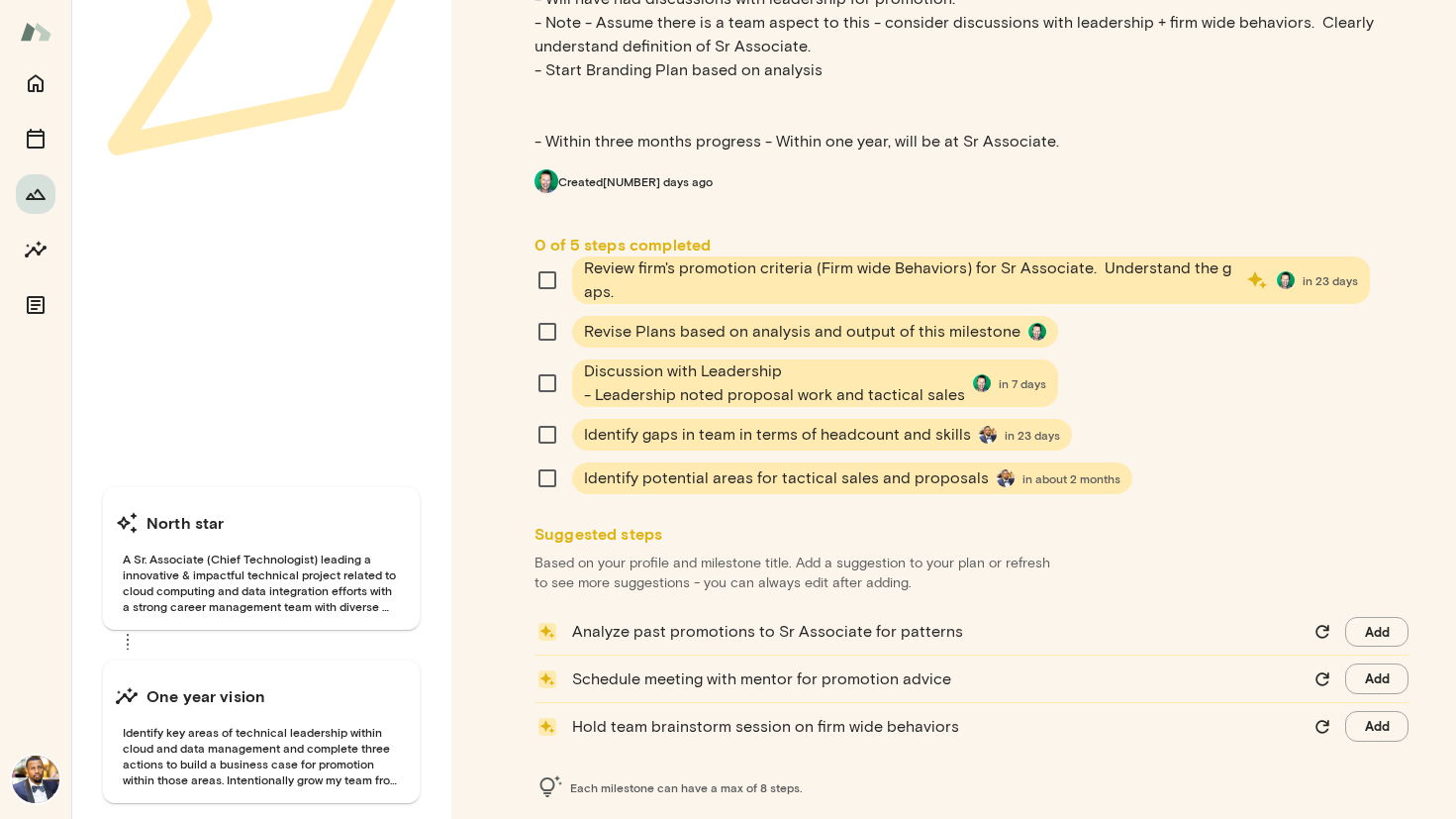 scroll, scrollTop: 275, scrollLeft: 0, axis: vertical 